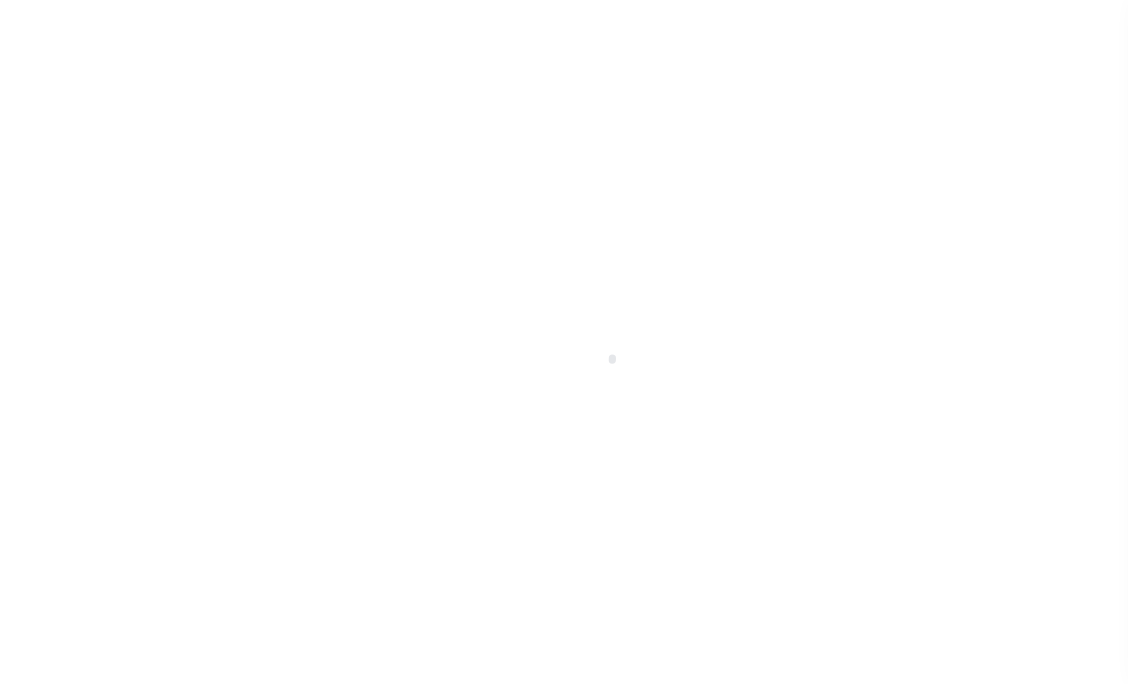 scroll, scrollTop: 0, scrollLeft: 0, axis: both 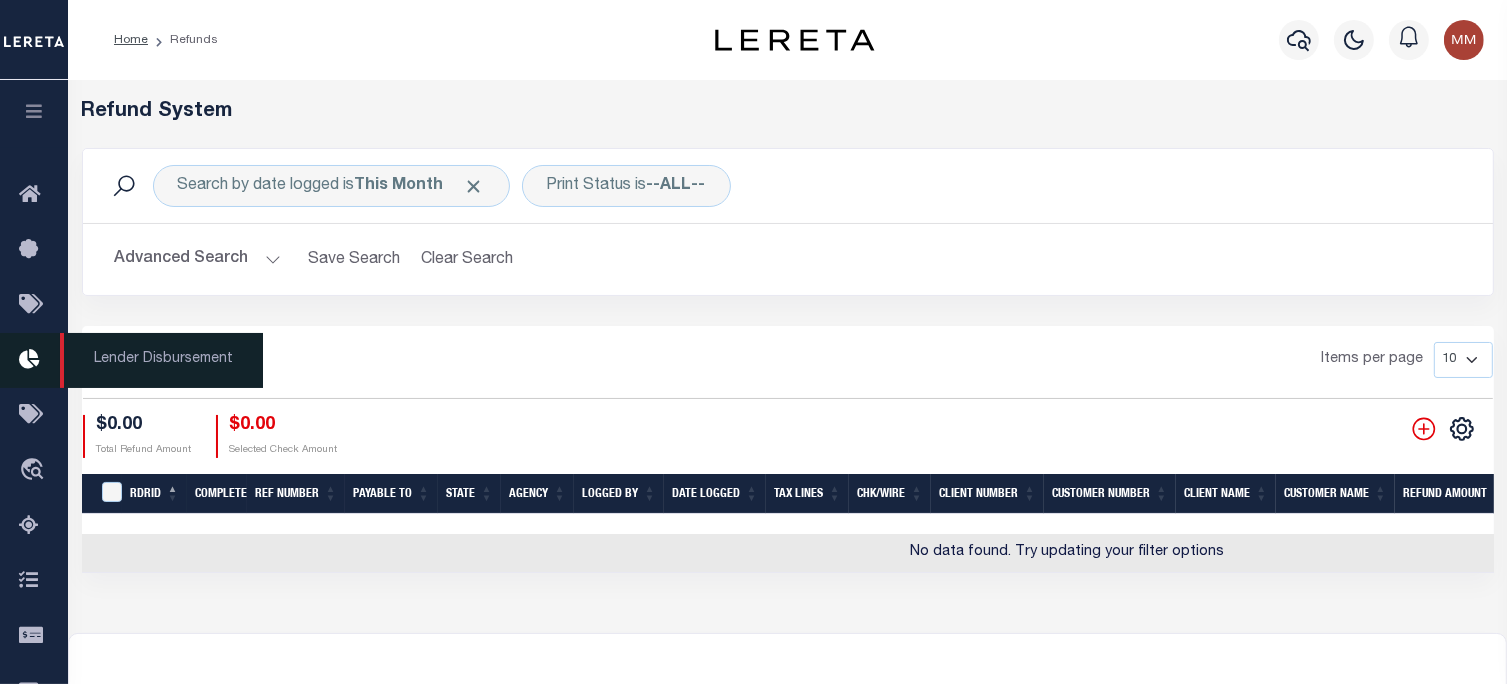 click at bounding box center [34, 111] 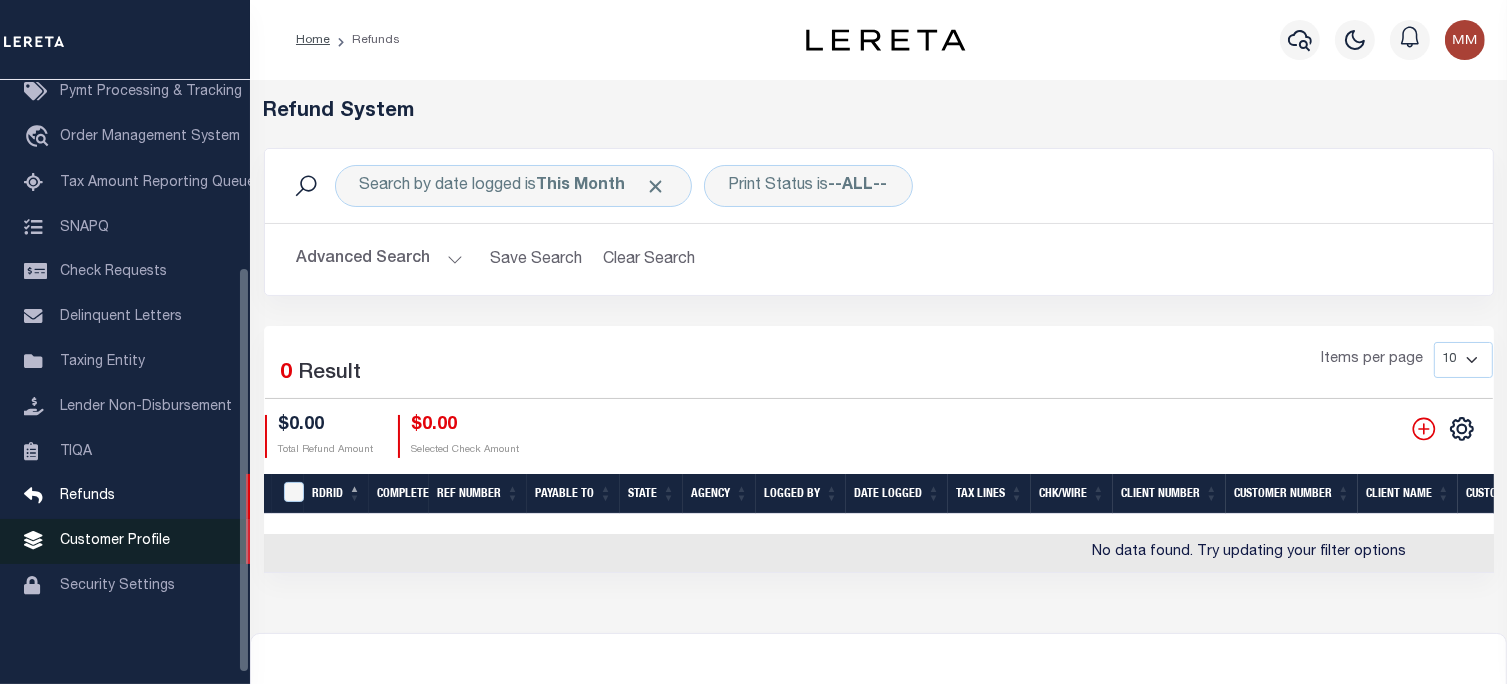 scroll, scrollTop: 293, scrollLeft: 0, axis: vertical 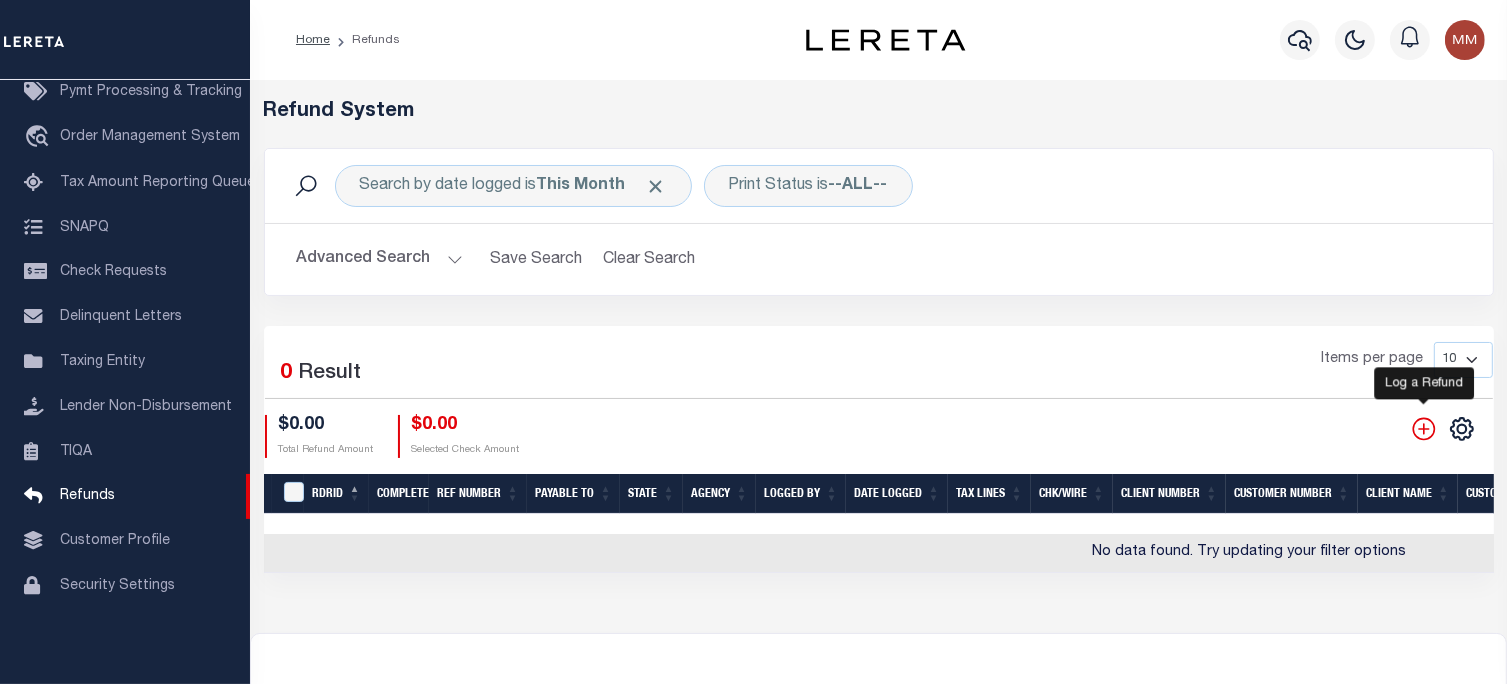click 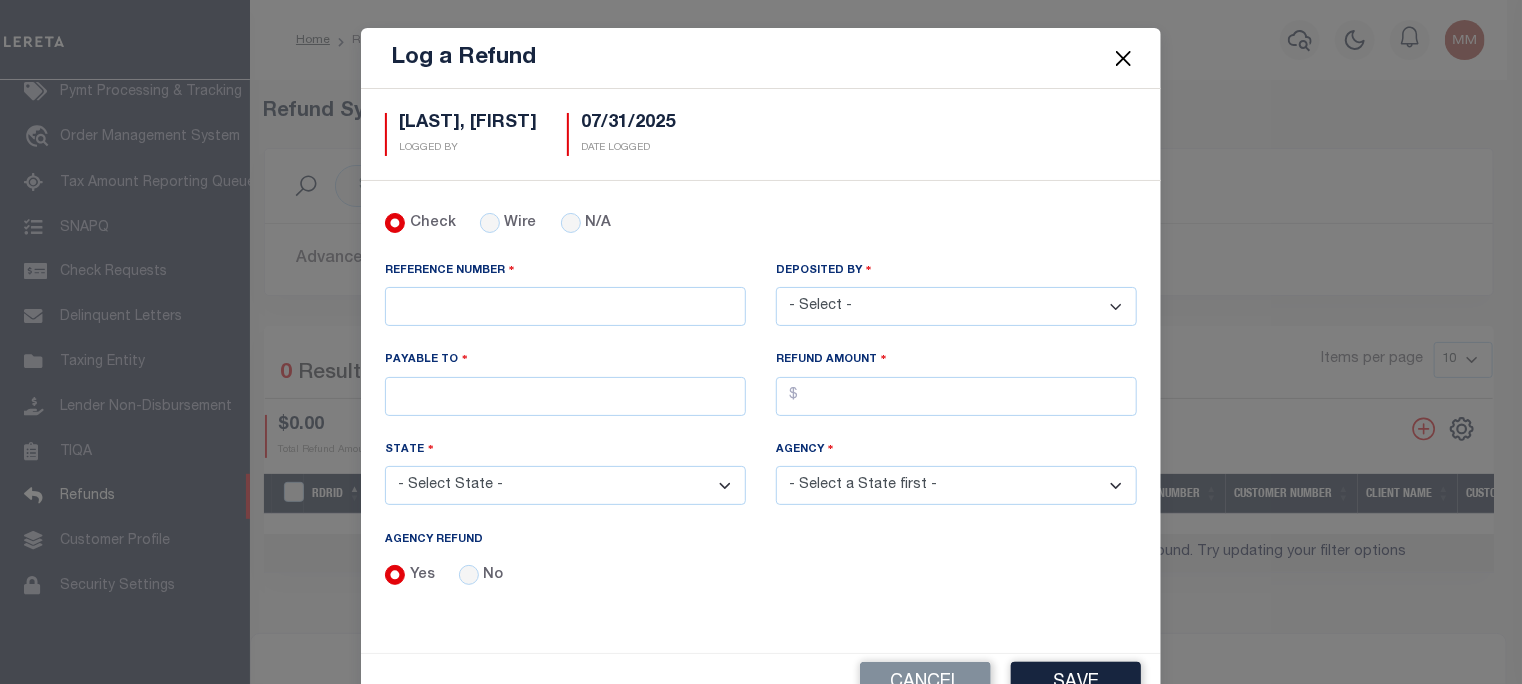 click at bounding box center [1124, 58] 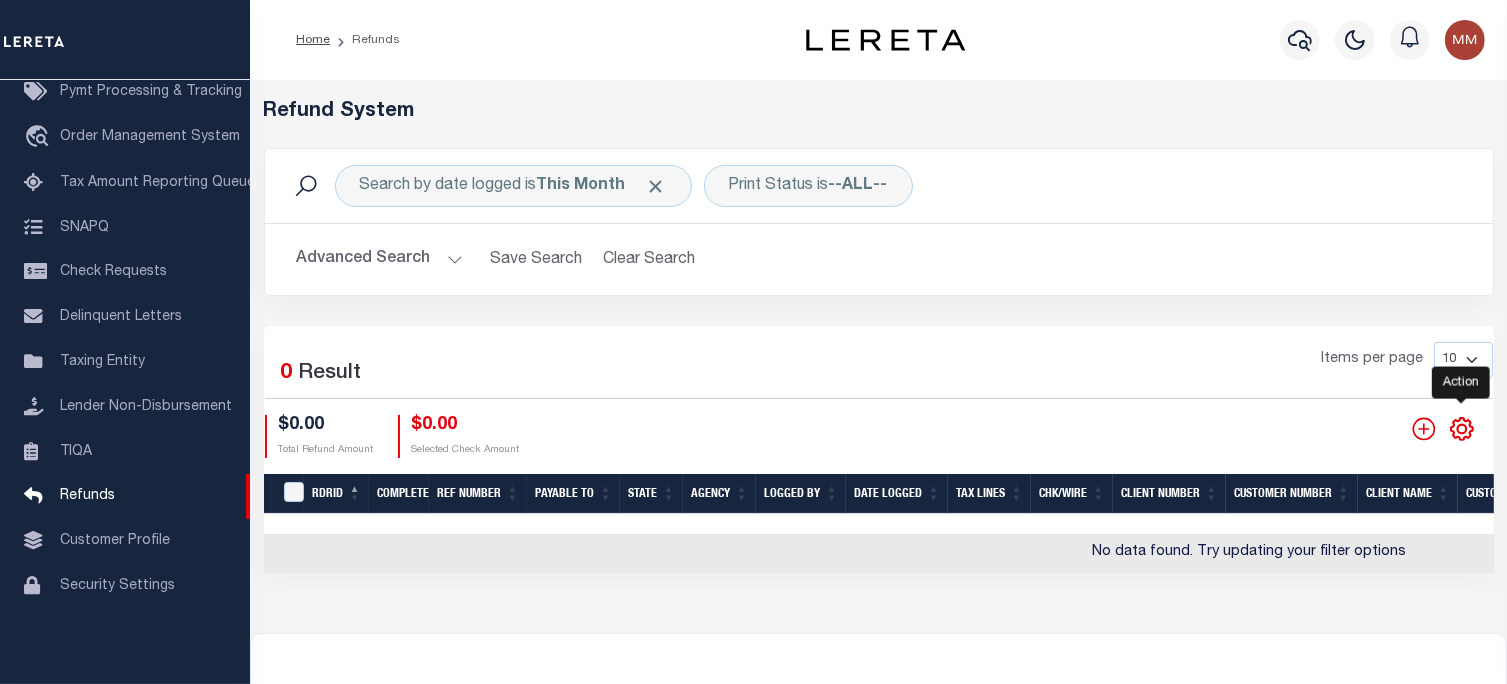click 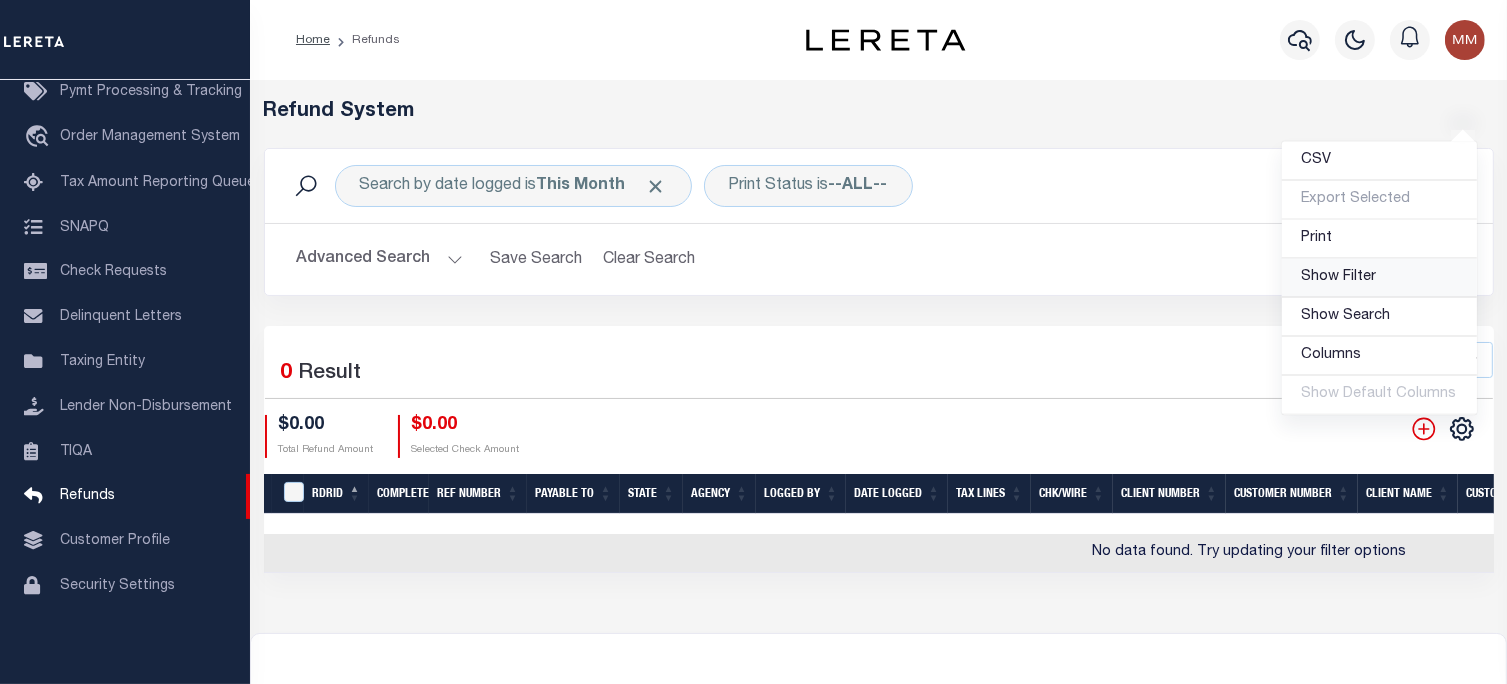 click on "Show Filter" at bounding box center (1339, 277) 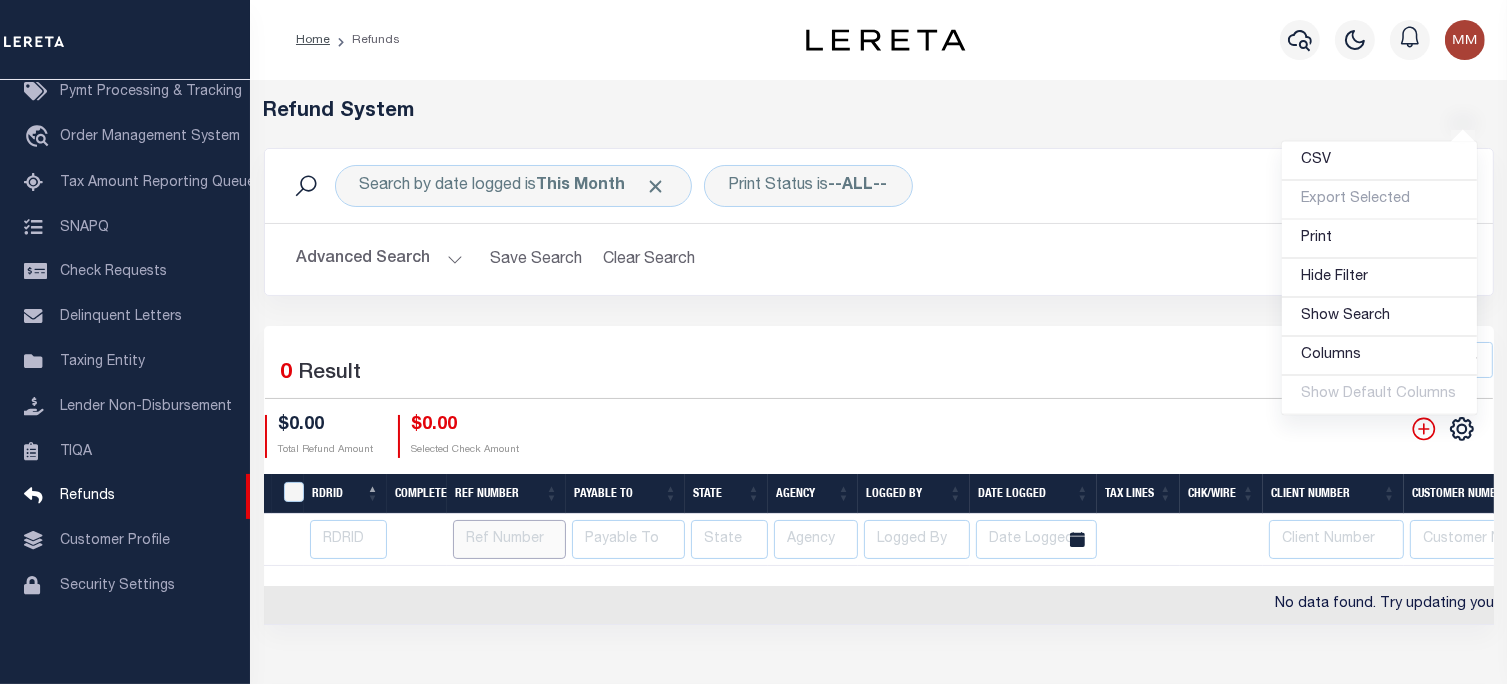 click at bounding box center (509, 539) 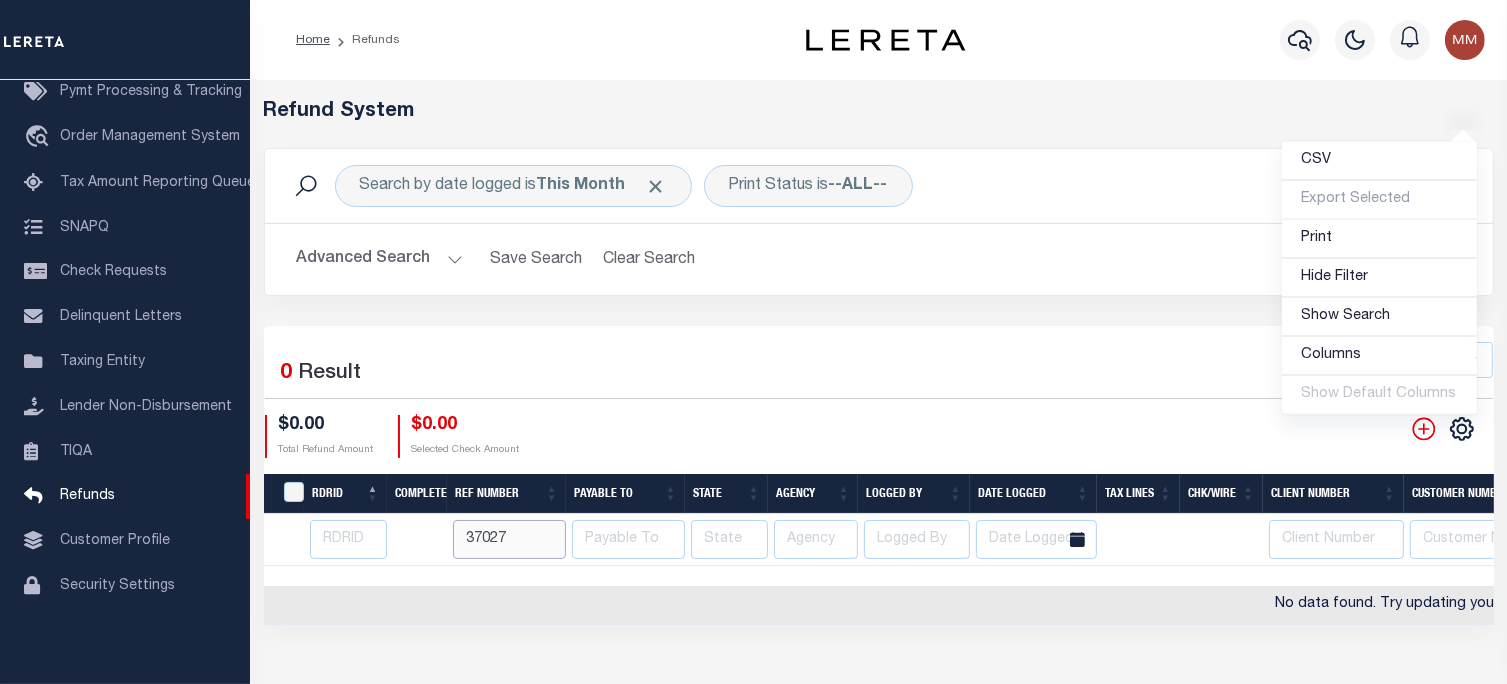type on "37027" 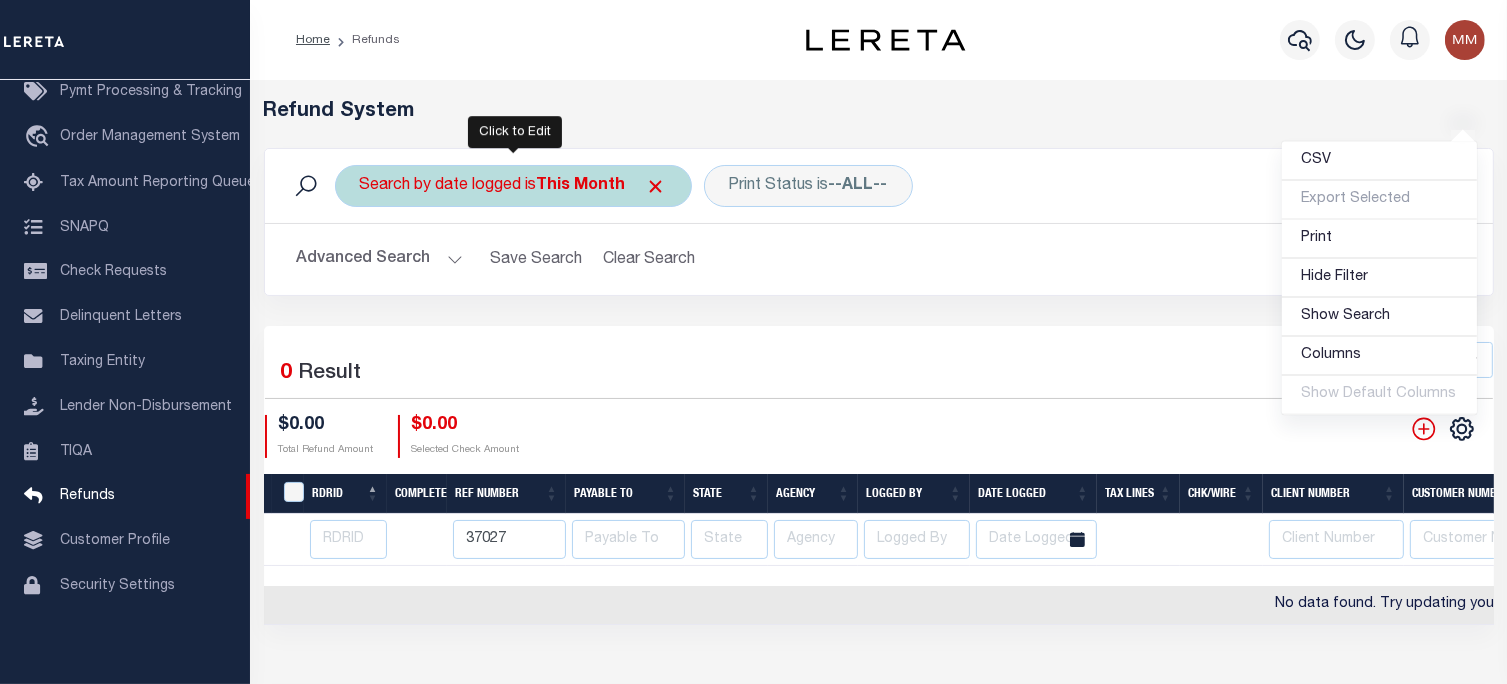 click on "This Month" at bounding box center [581, 186] 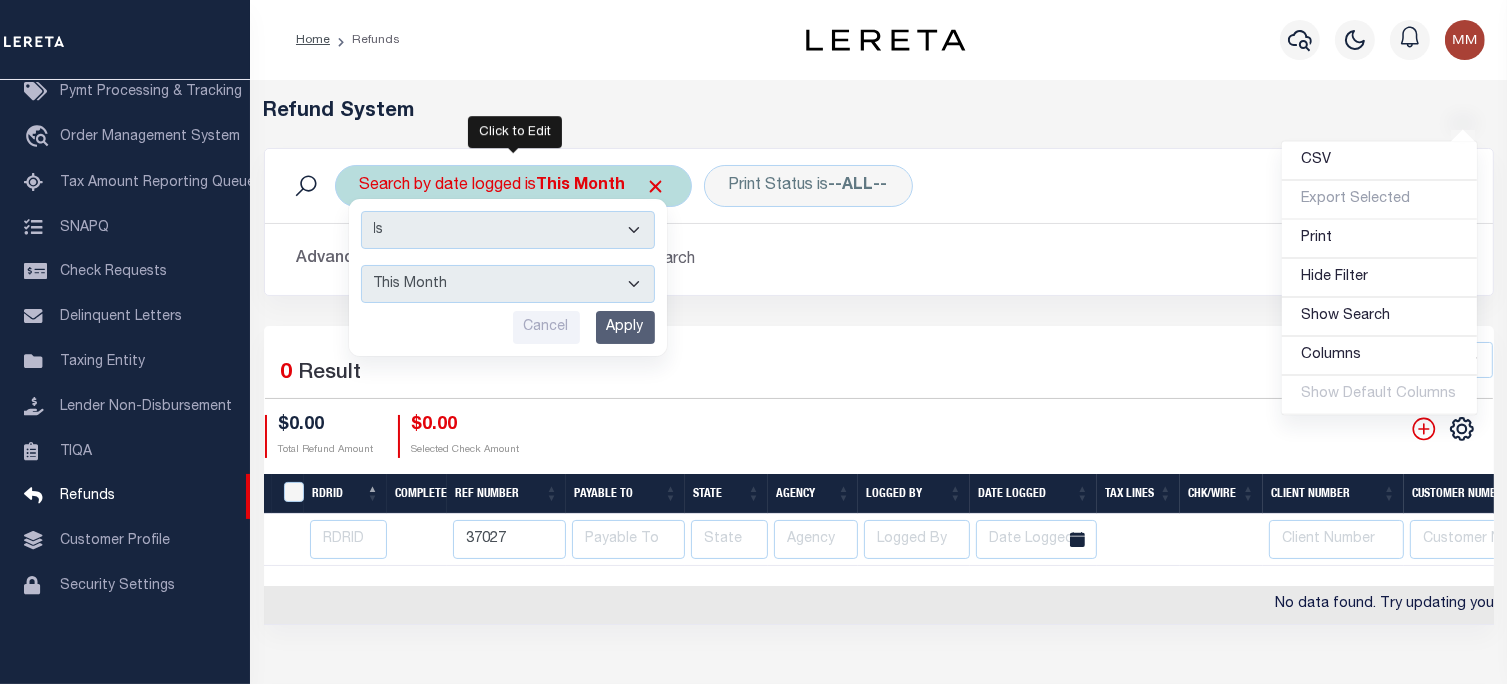 click on "This Month Last Month Last Three Months This Year Last Year" at bounding box center (508, 284) 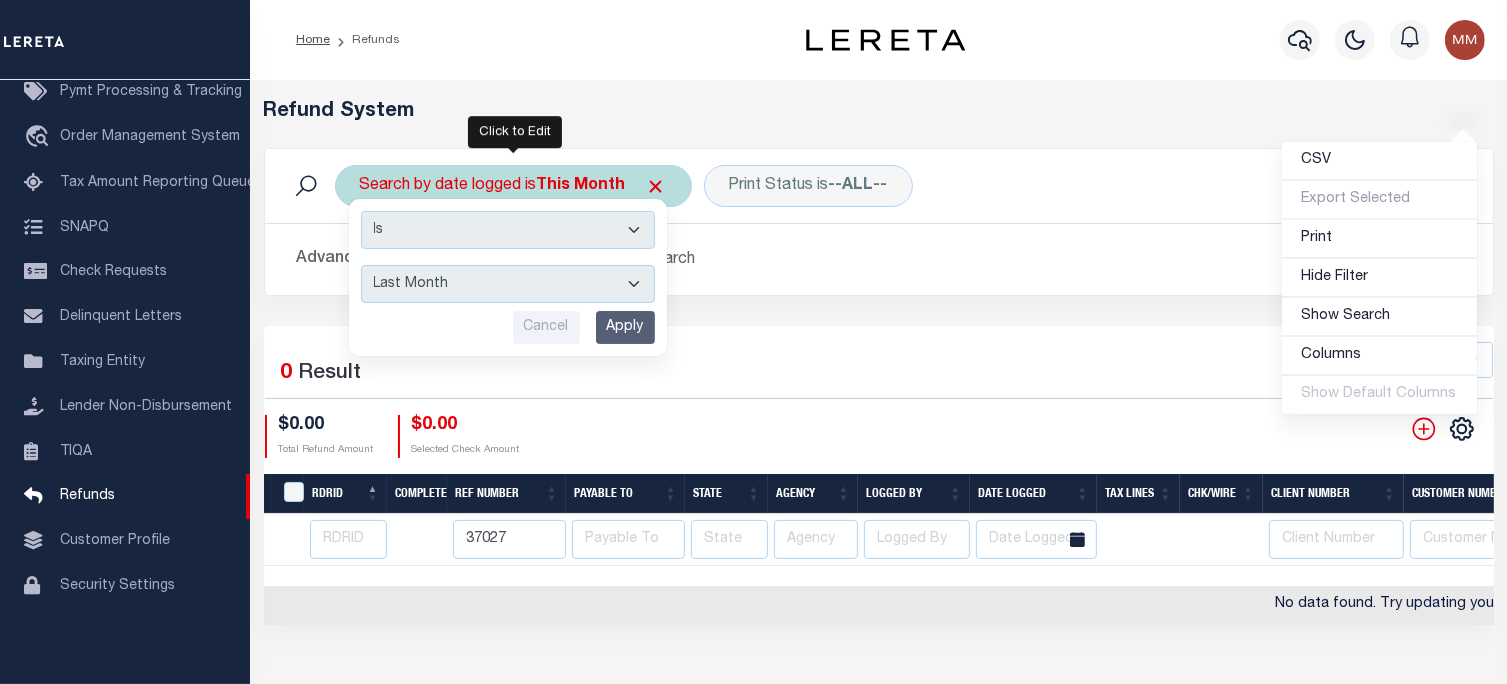 click on "Apply" at bounding box center [625, 327] 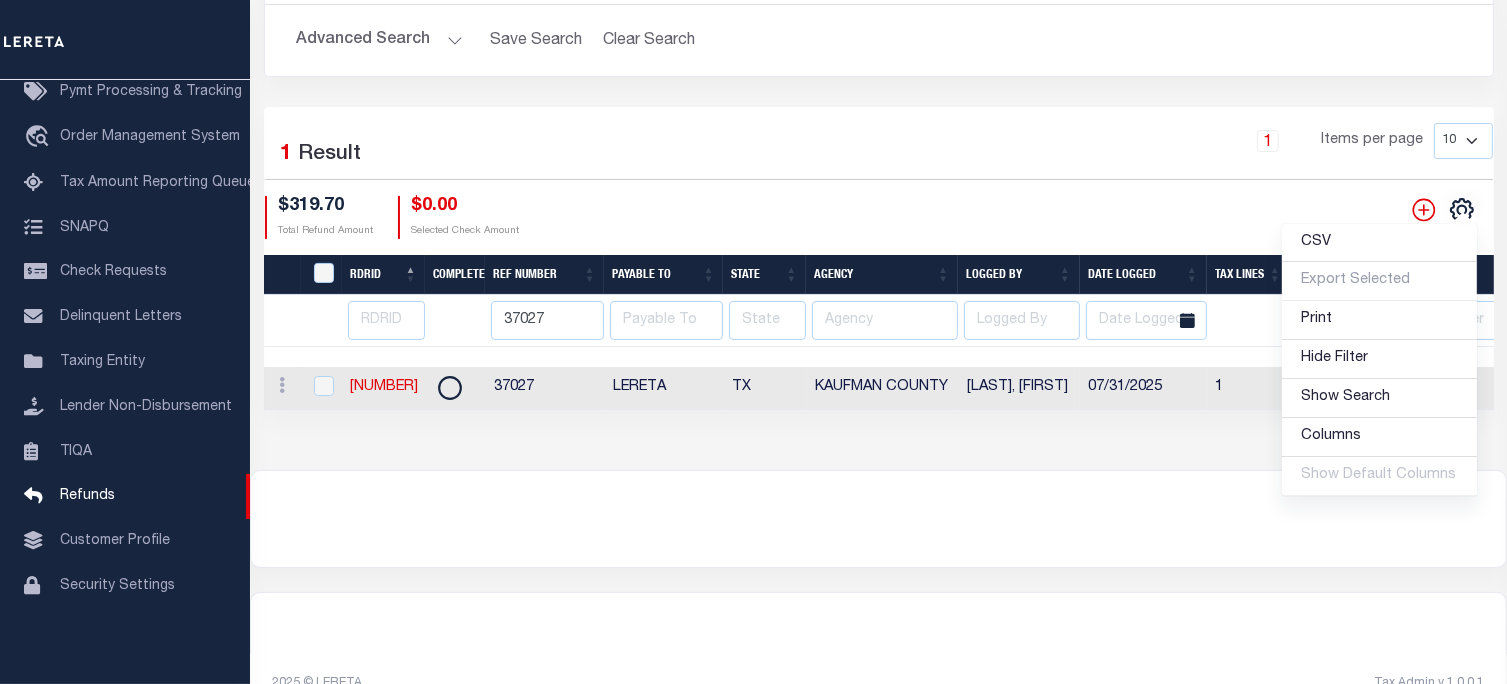 scroll, scrollTop: 260, scrollLeft: 0, axis: vertical 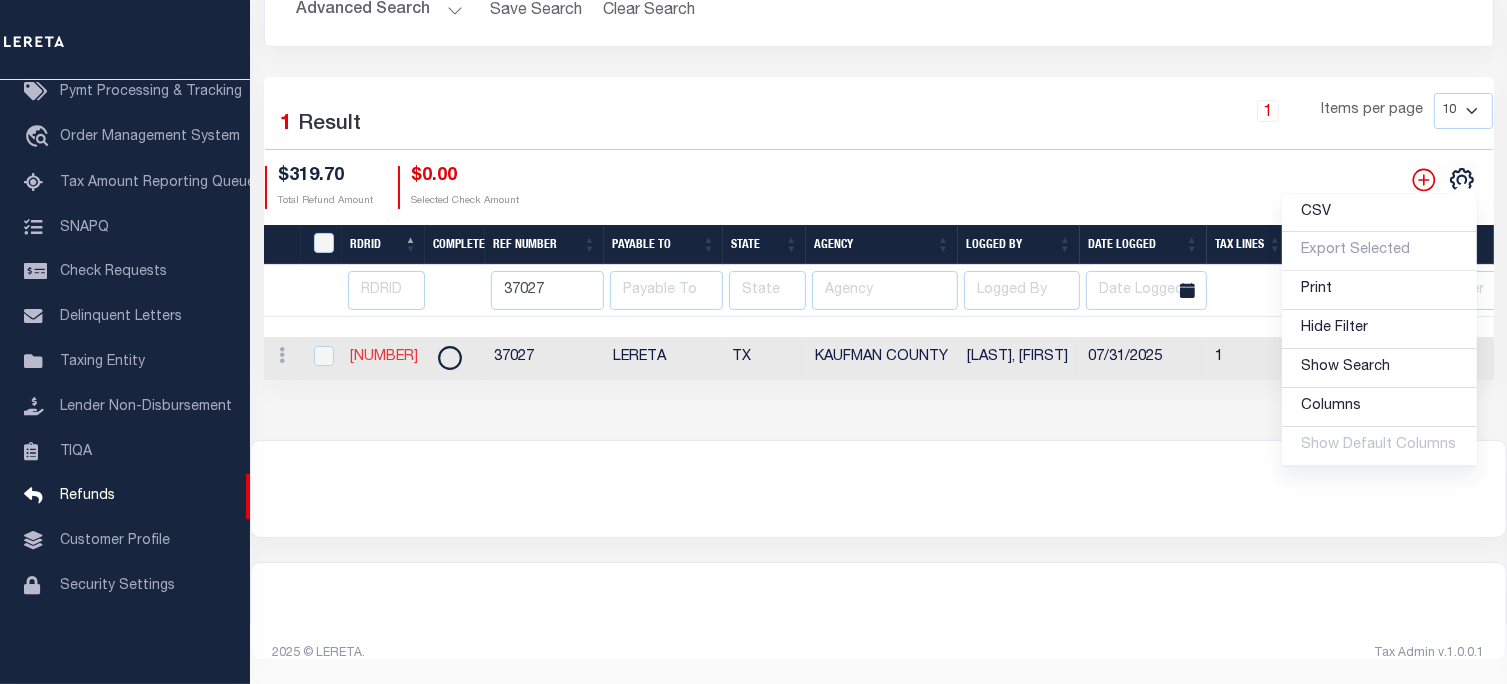 click on "[NUMBER]" at bounding box center [384, 357] 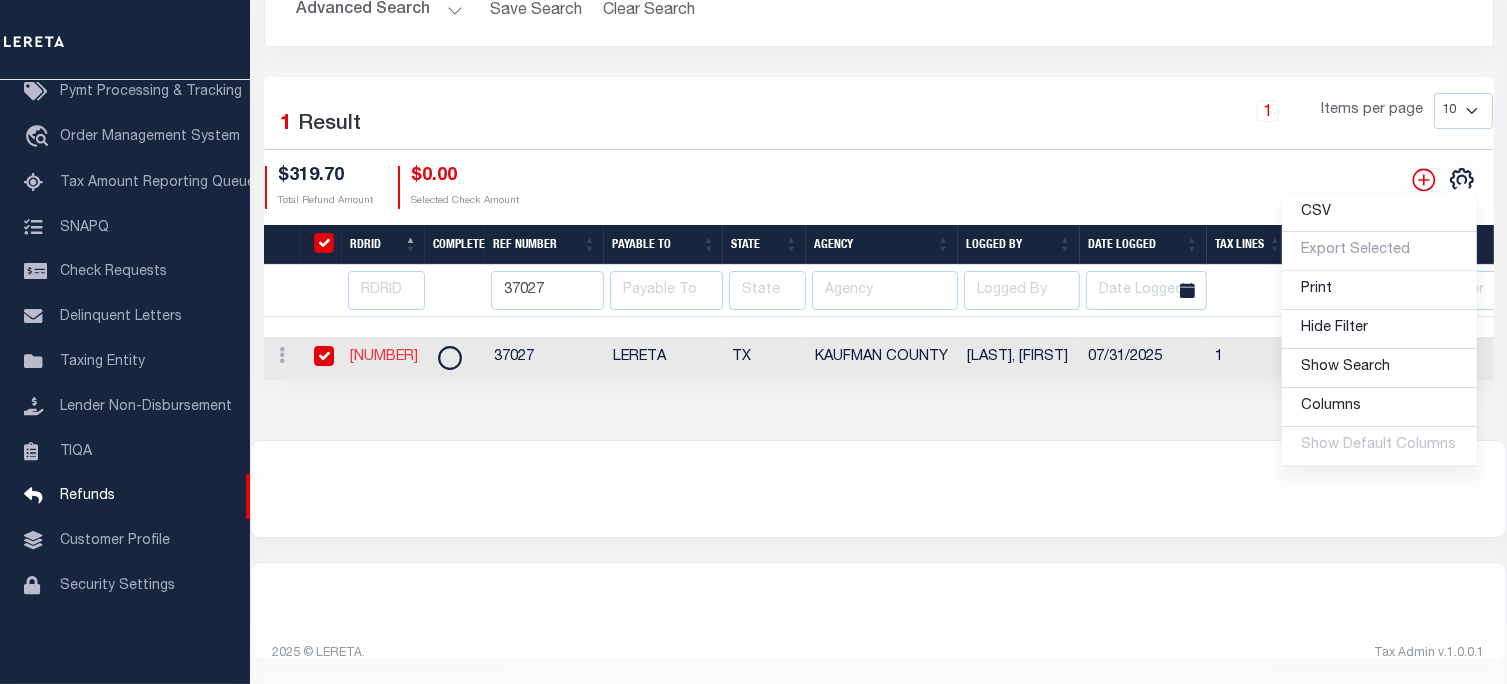 checkbox on "true" 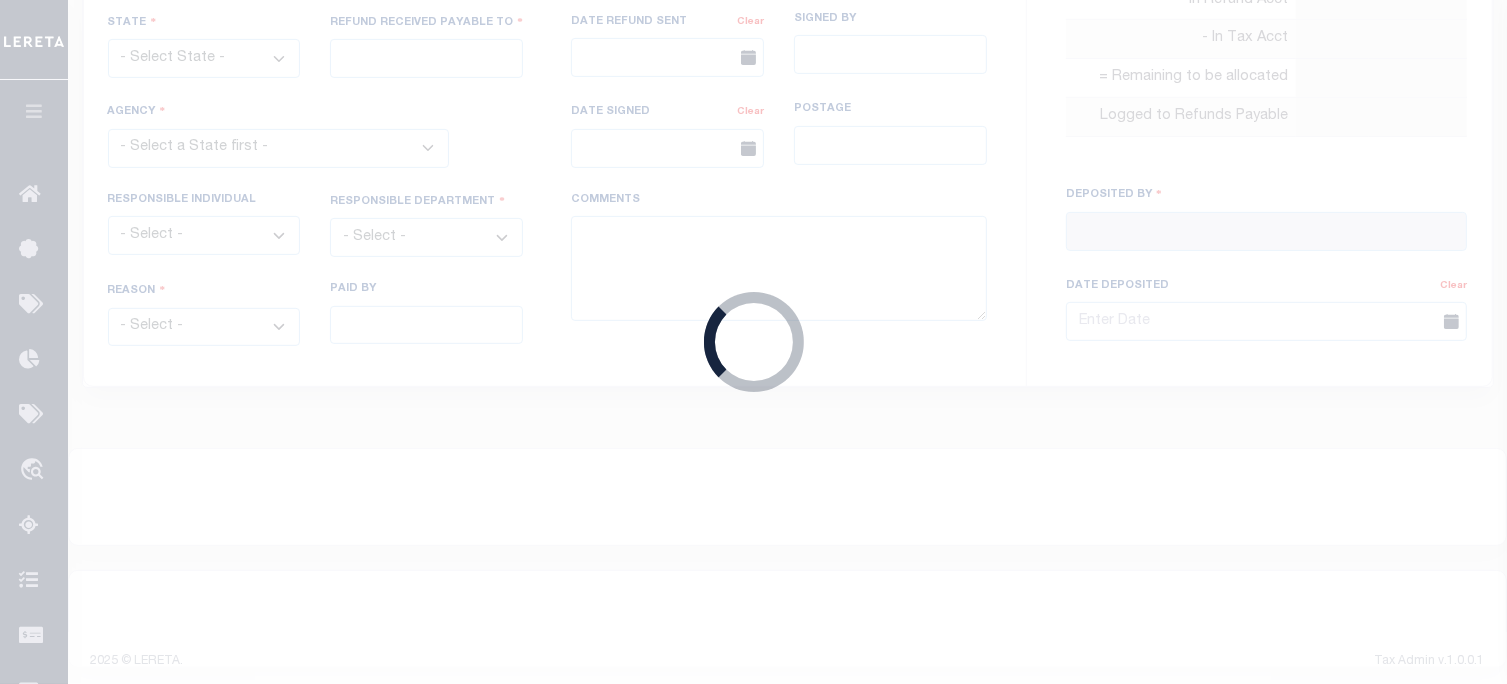 scroll, scrollTop: 300, scrollLeft: 0, axis: vertical 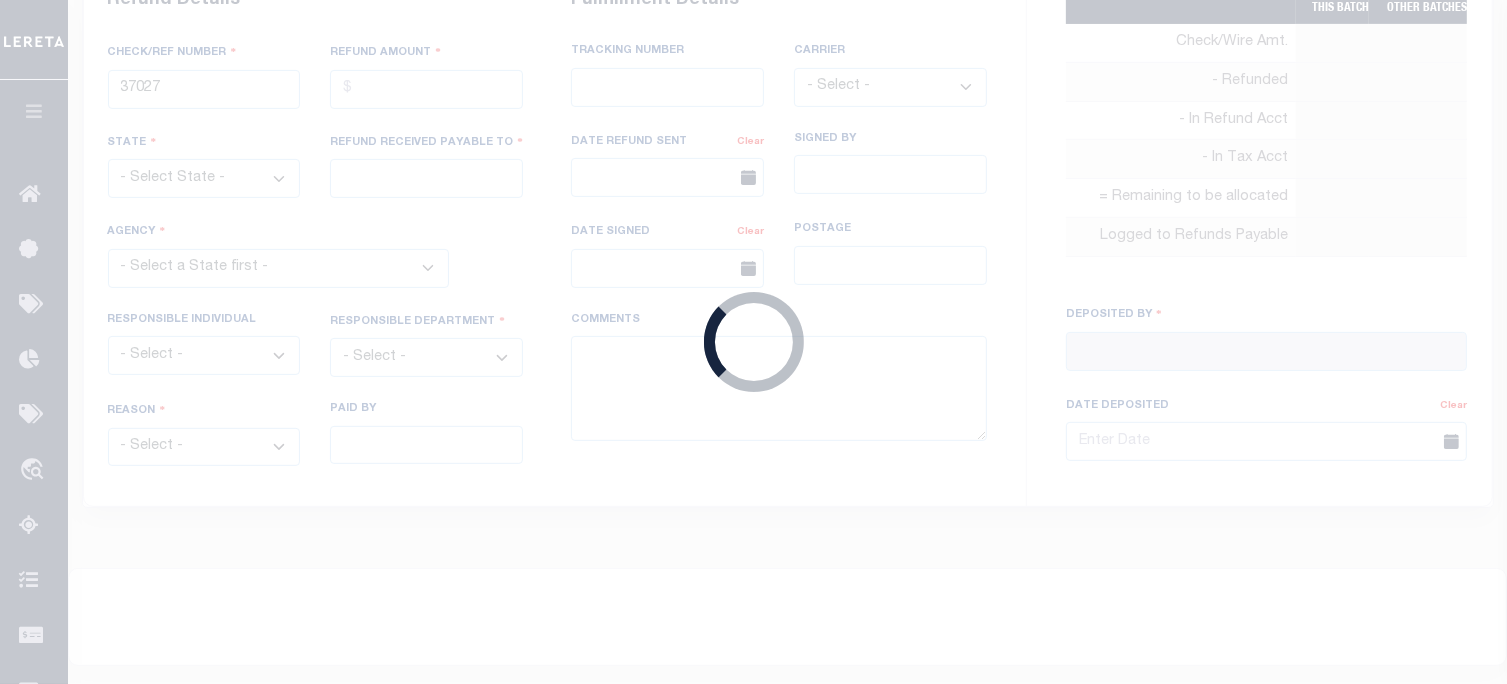 radio on "true" 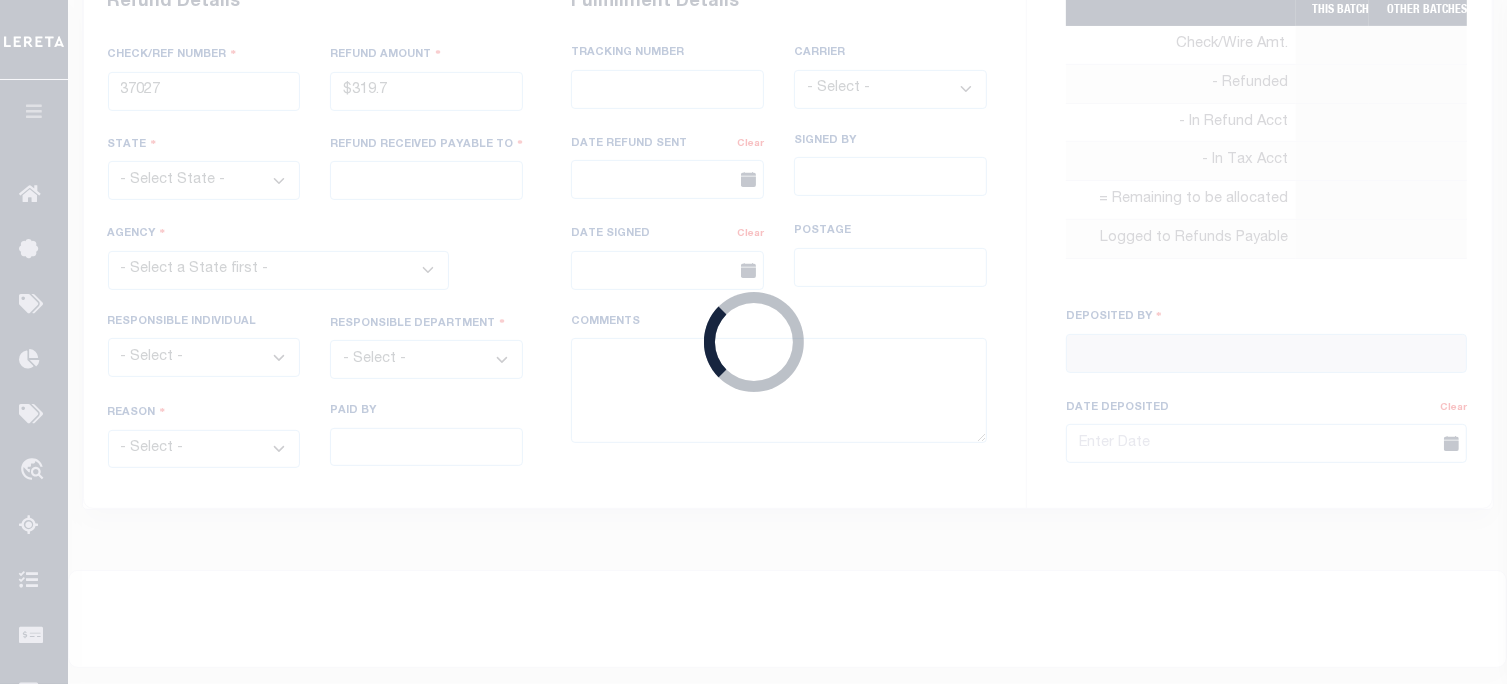 select on "TX" 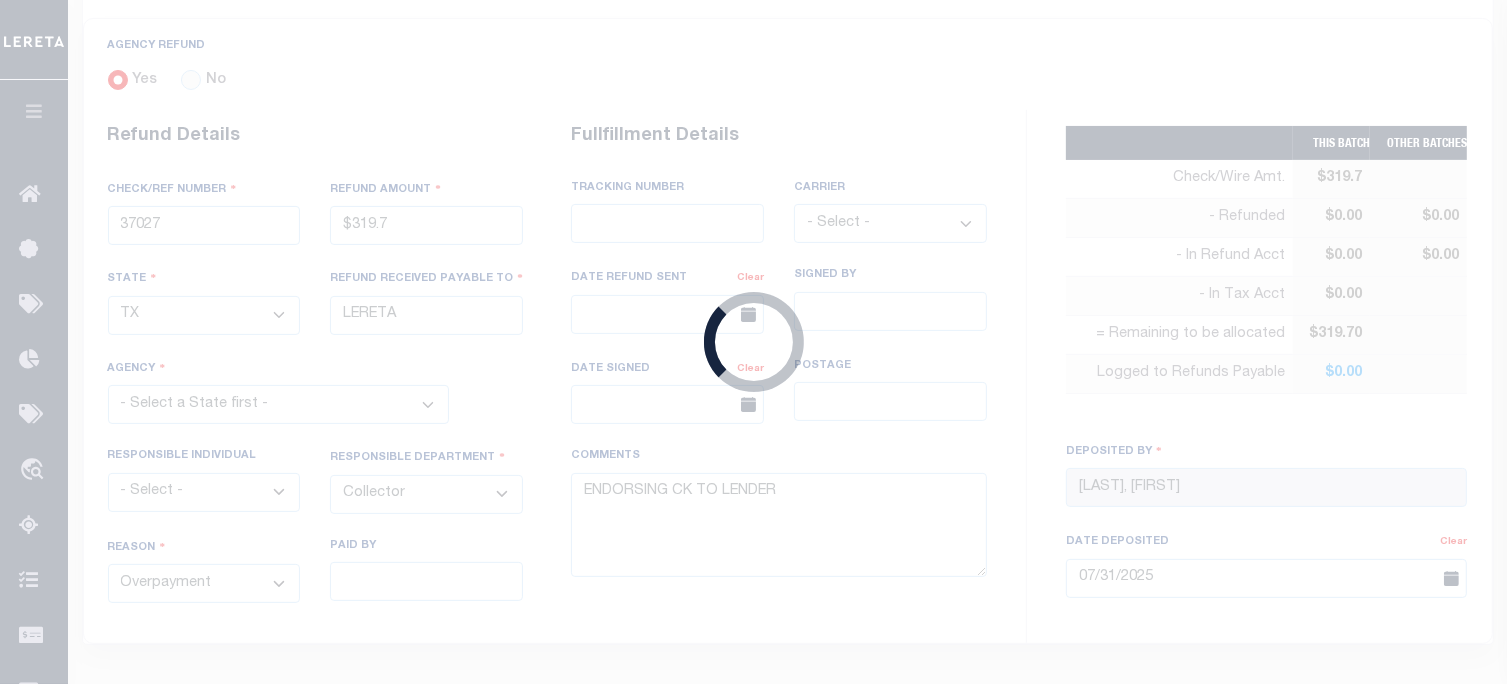 select on "4825700000" 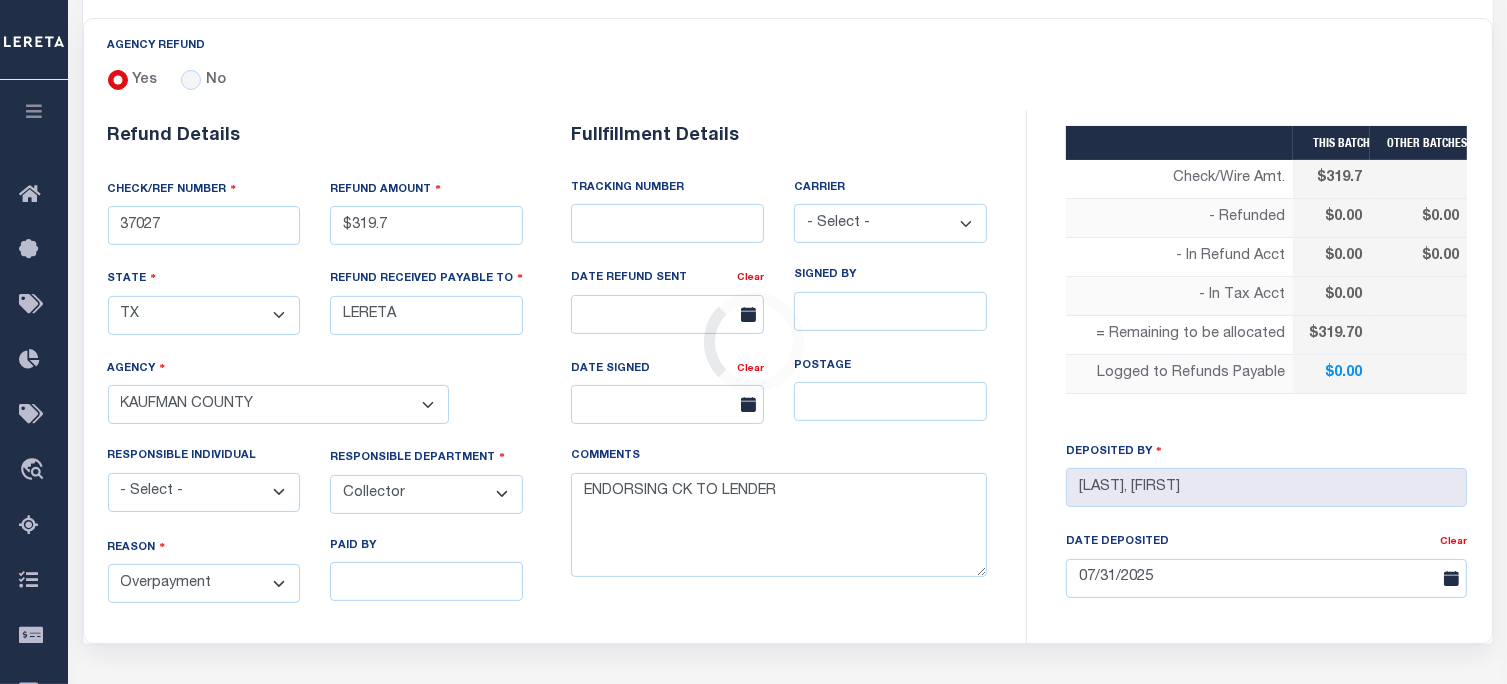 scroll, scrollTop: 0, scrollLeft: 0, axis: both 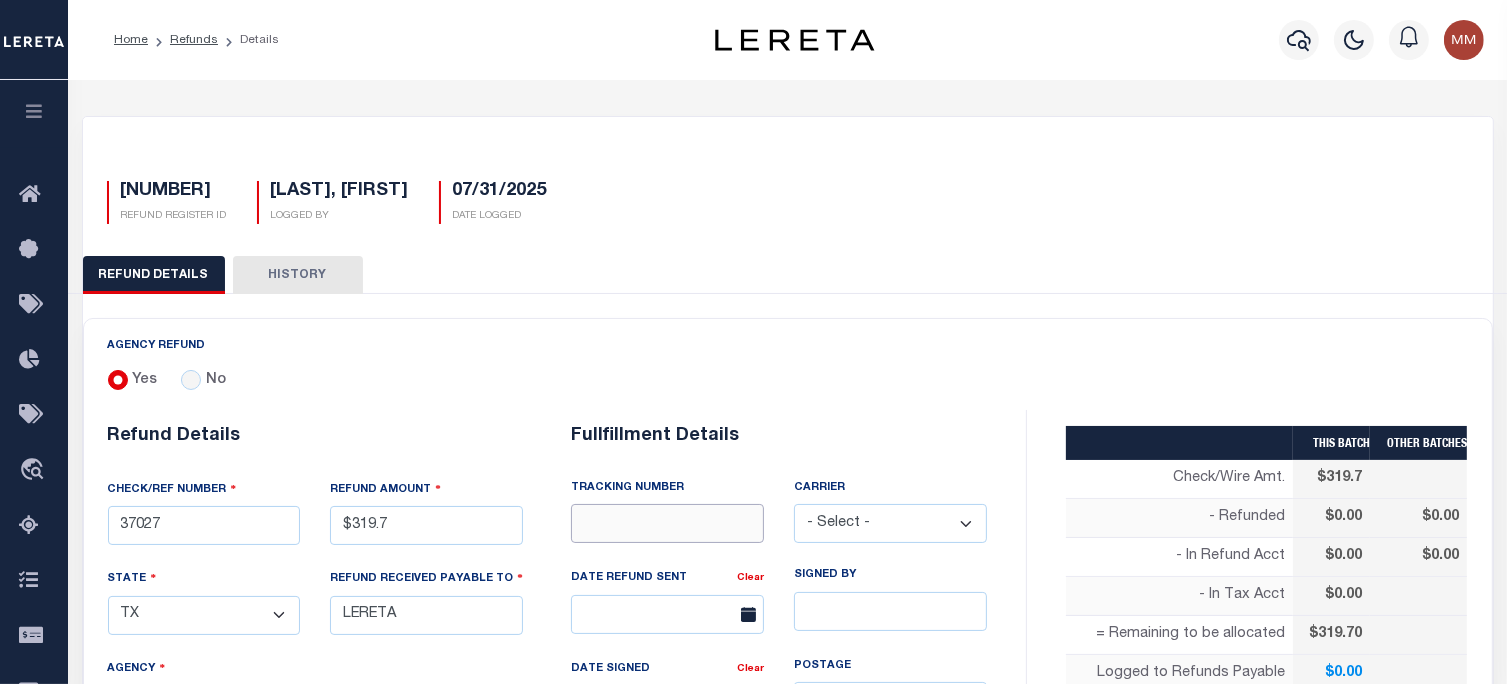click at bounding box center [667, 523] 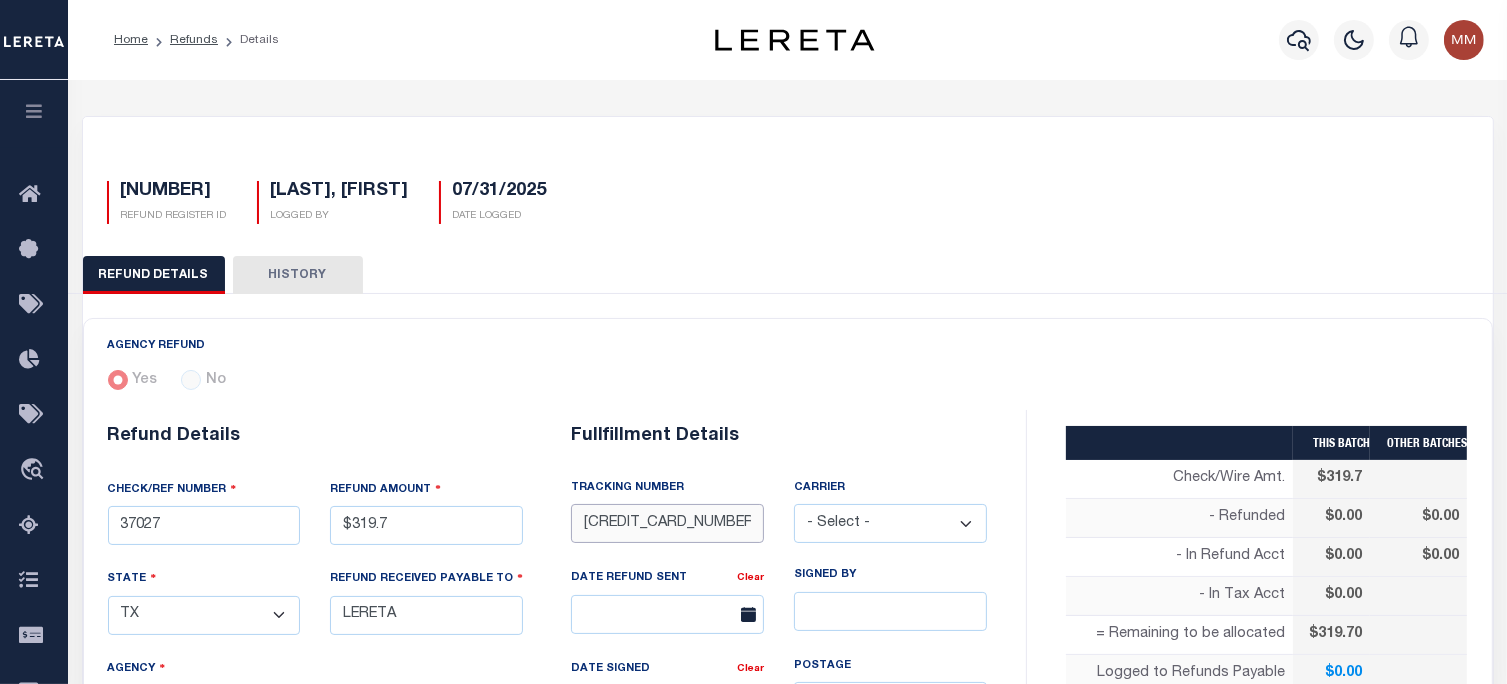 type on "[CREDIT_CARD_NUMBER]" 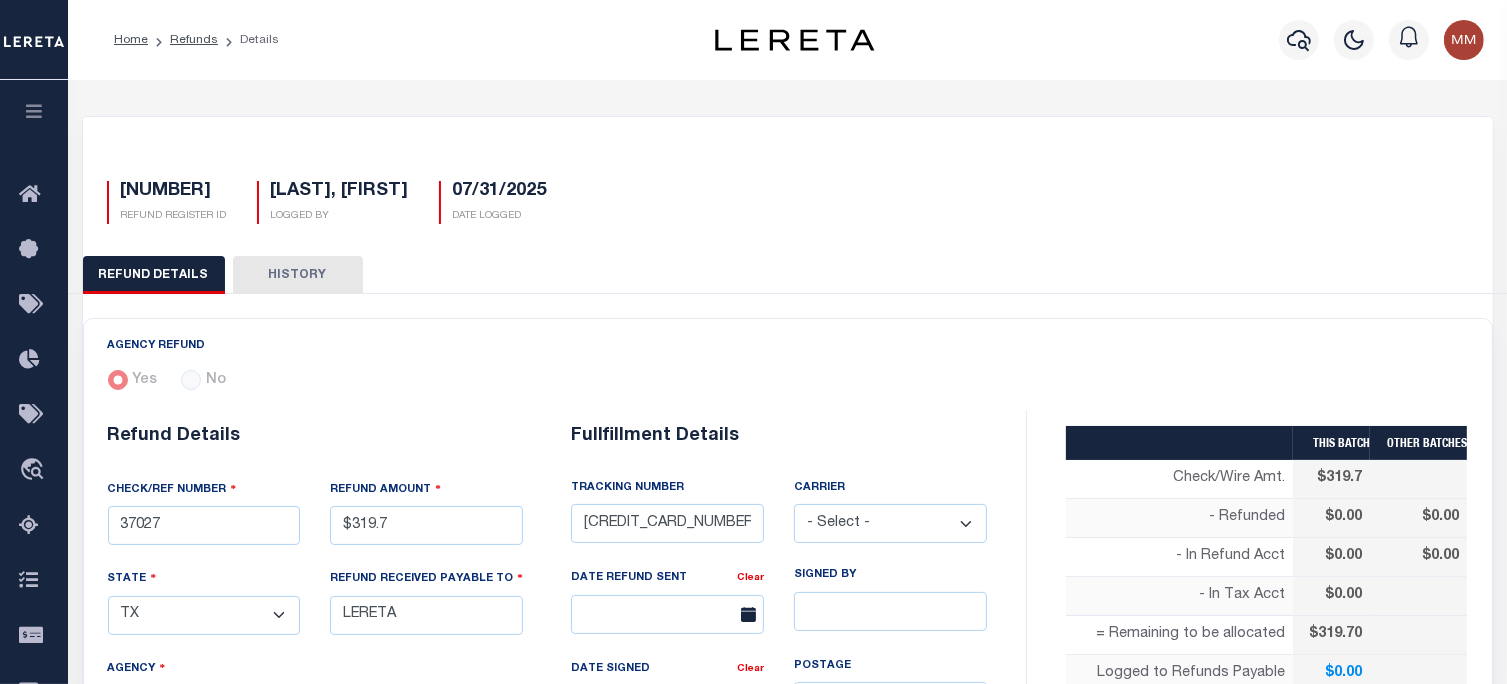 click on "- Select - Fedex USPS" at bounding box center [890, 523] 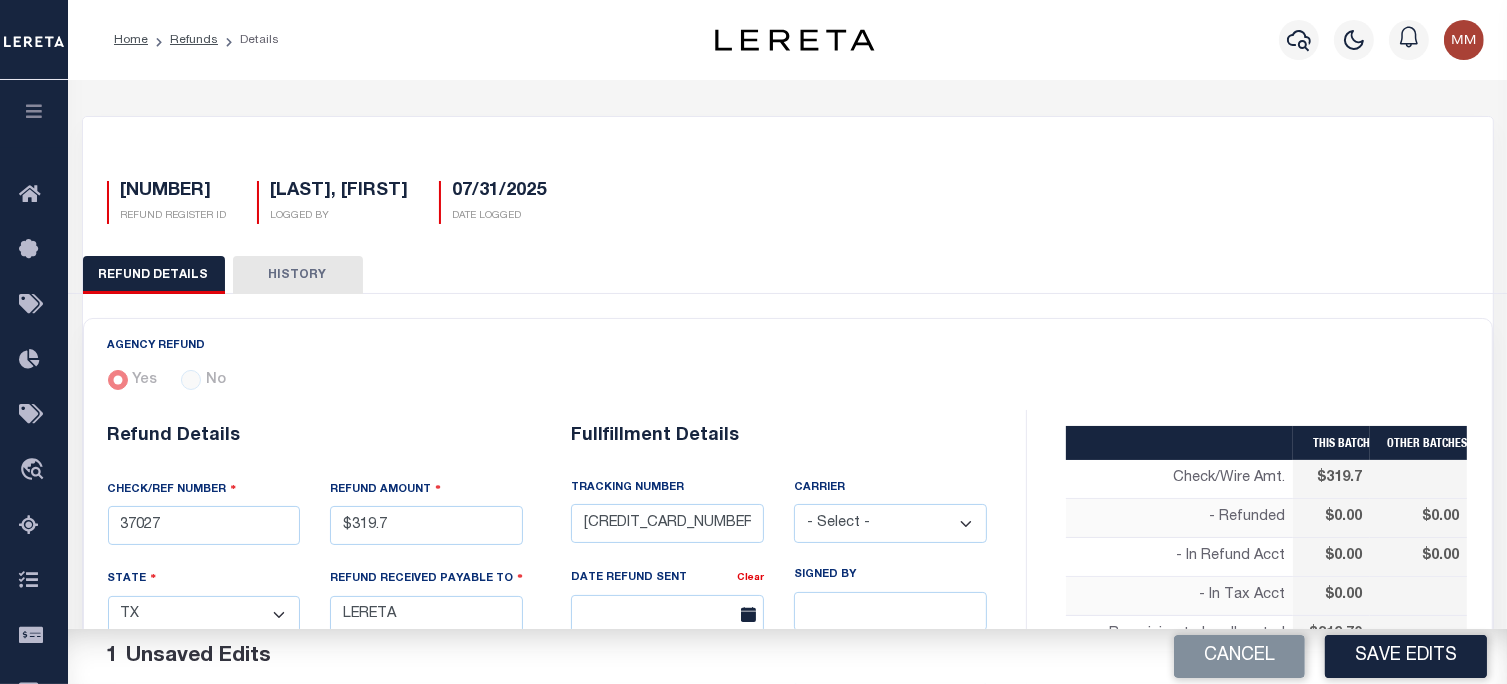 select on "FDX" 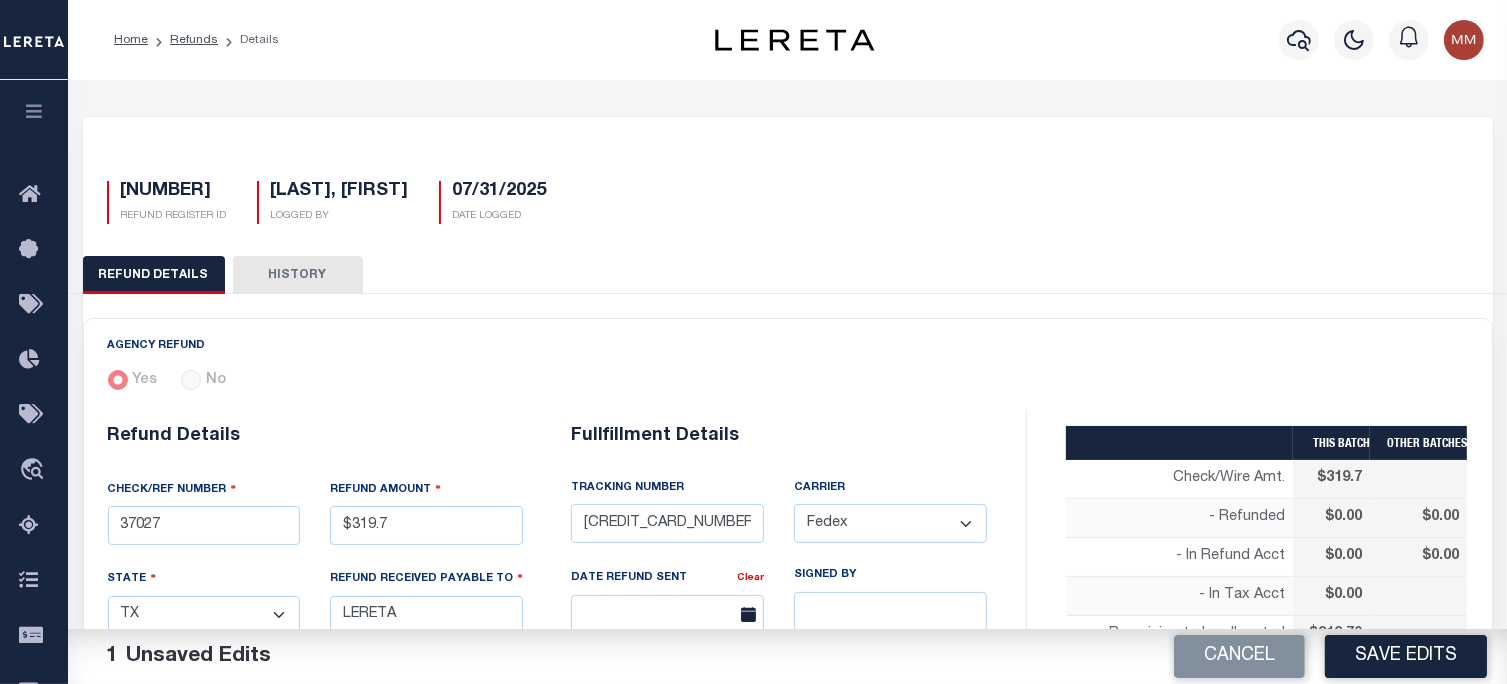 click on "- Select - Fedex USPS" at bounding box center [890, 523] 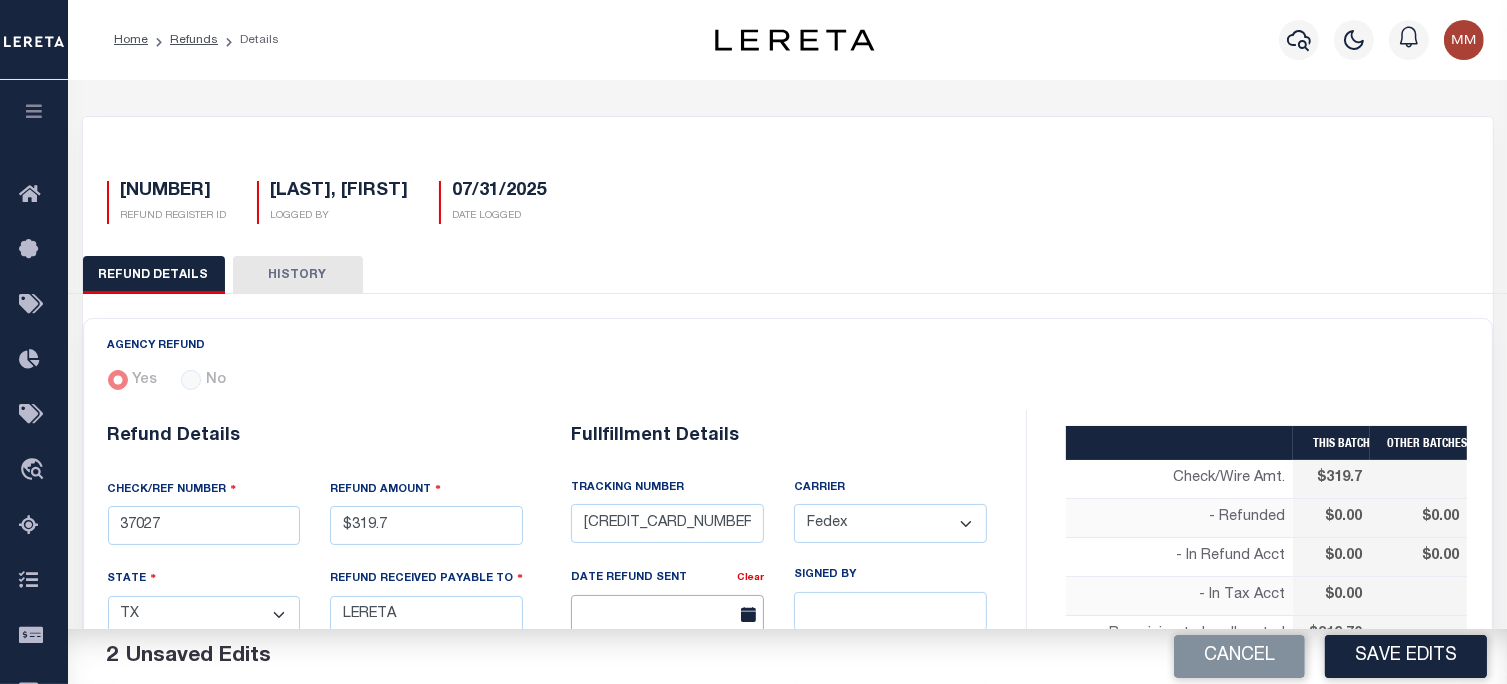 click at bounding box center [667, 614] 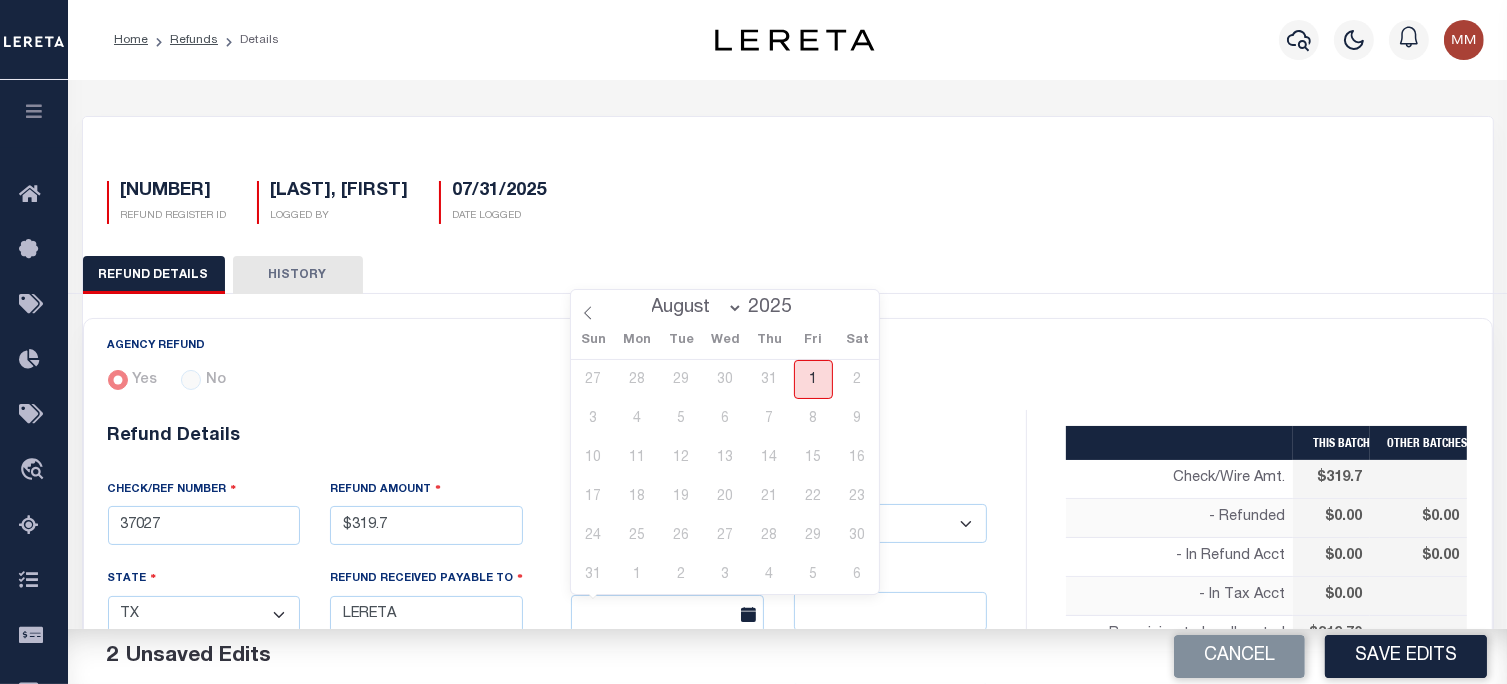 click on "1" at bounding box center (813, 379) 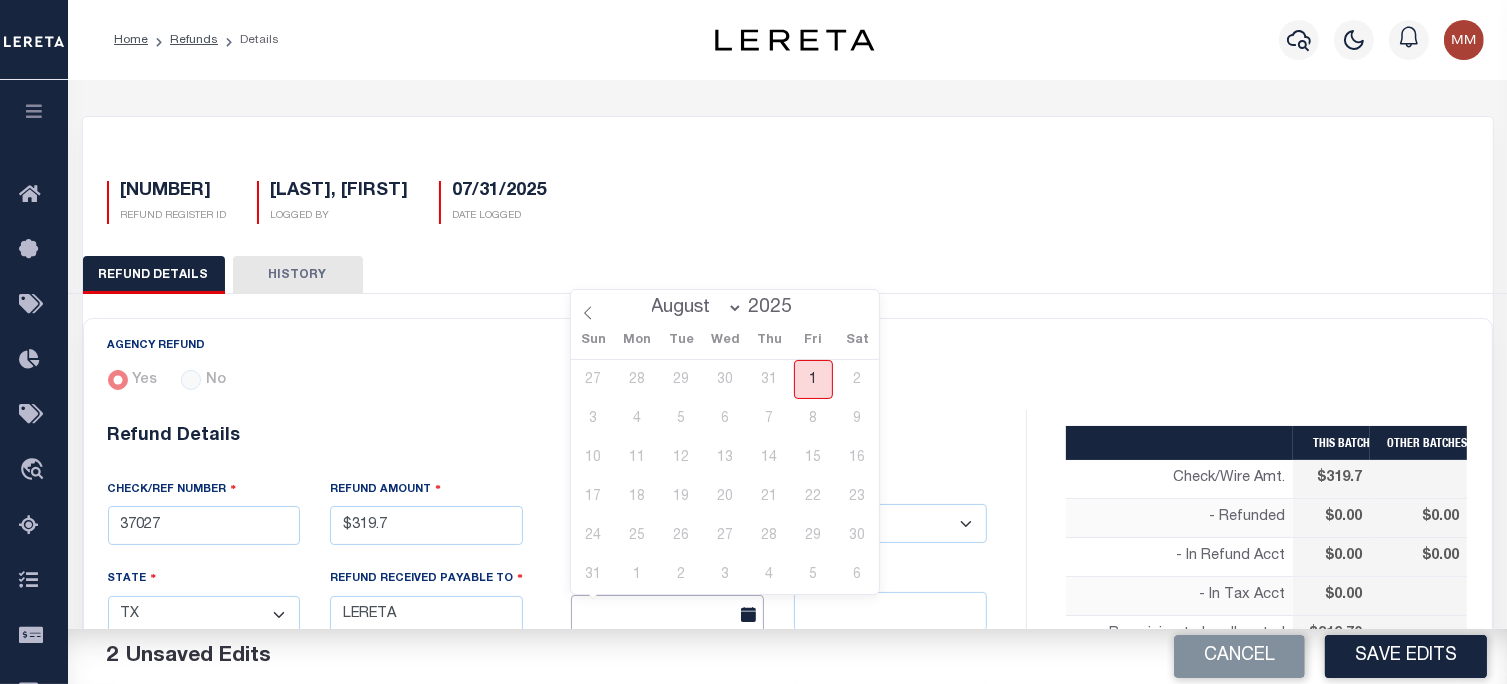 type on "08/01/2025" 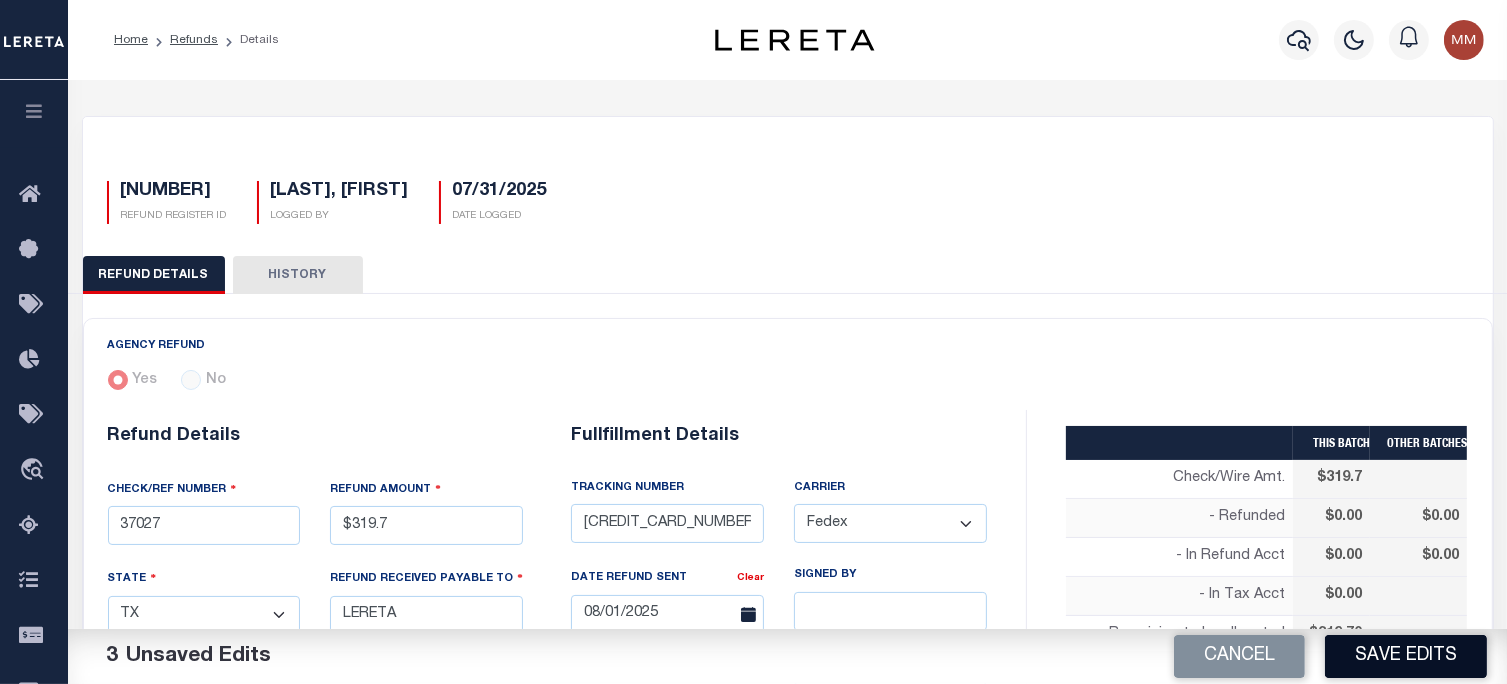 click on "Save Edits" at bounding box center (1406, 656) 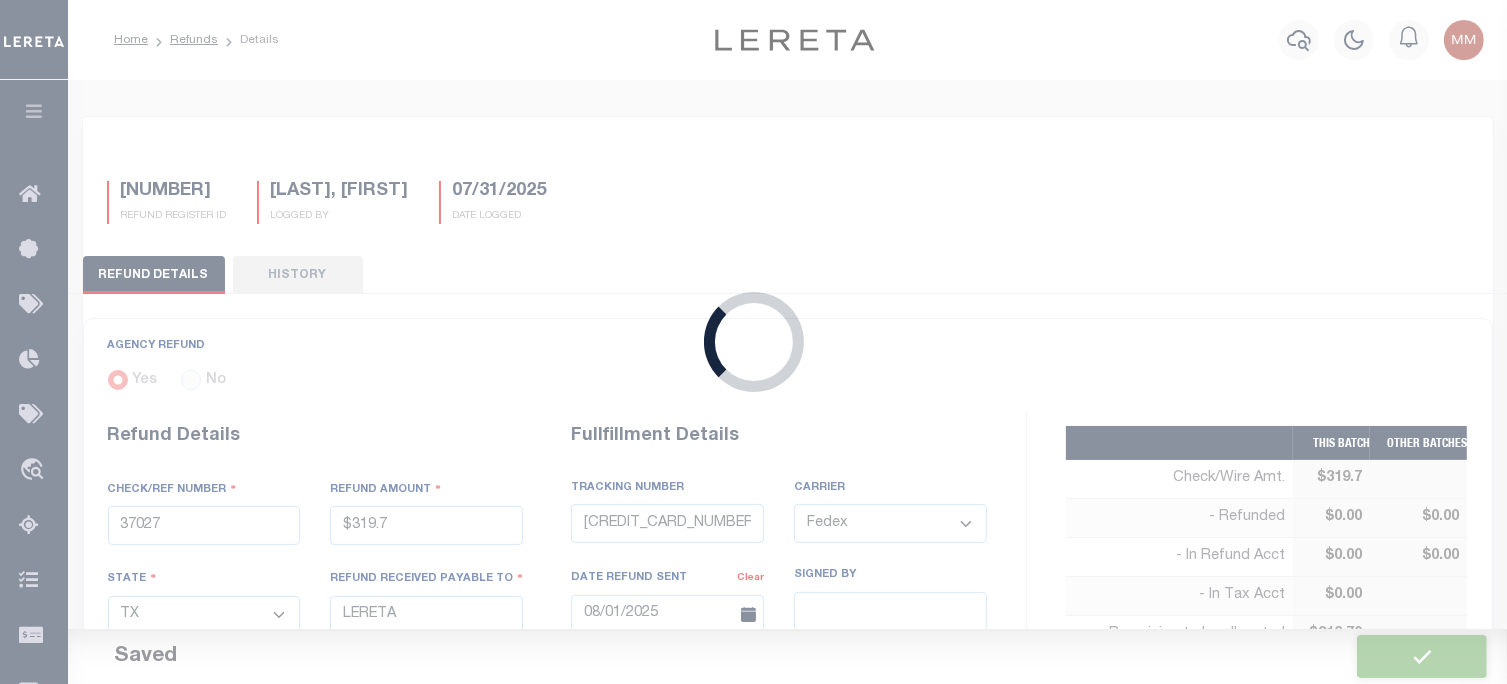 type on "$319.7" 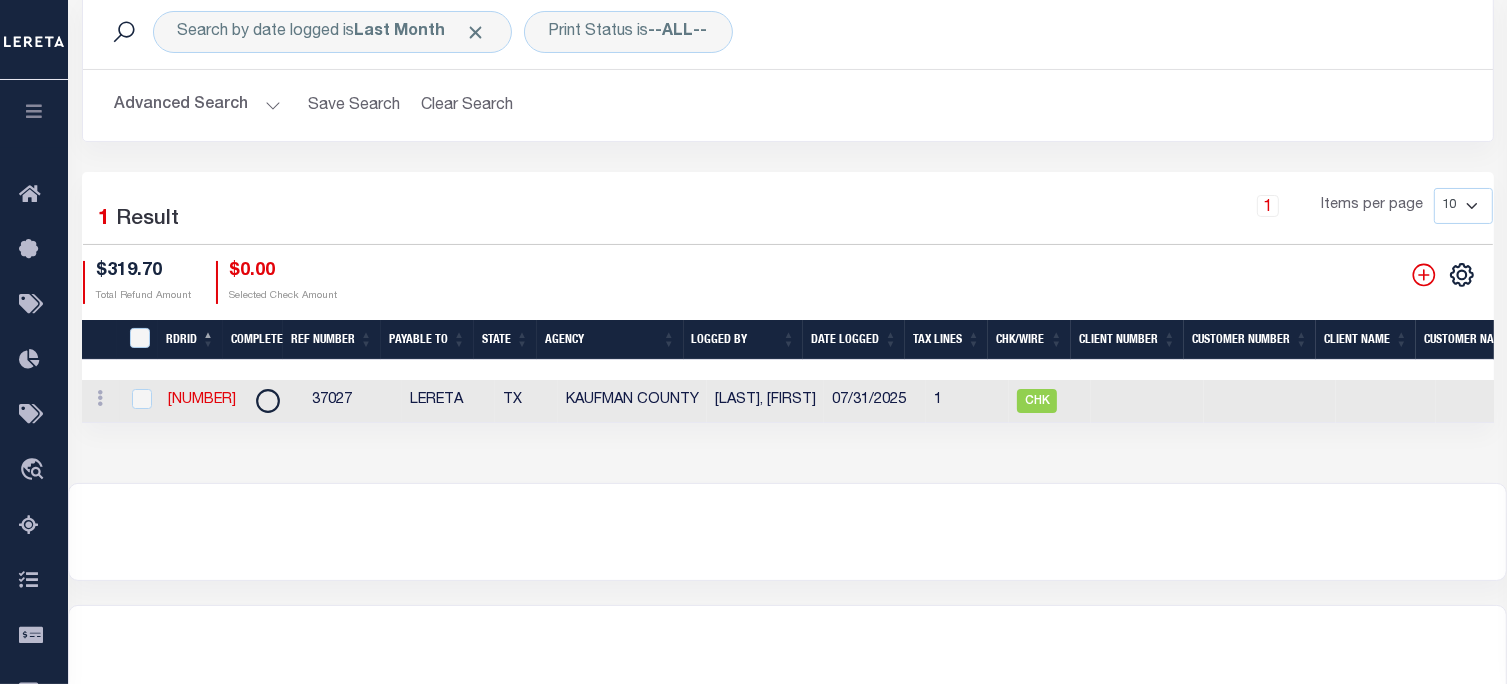 scroll, scrollTop: 257, scrollLeft: 0, axis: vertical 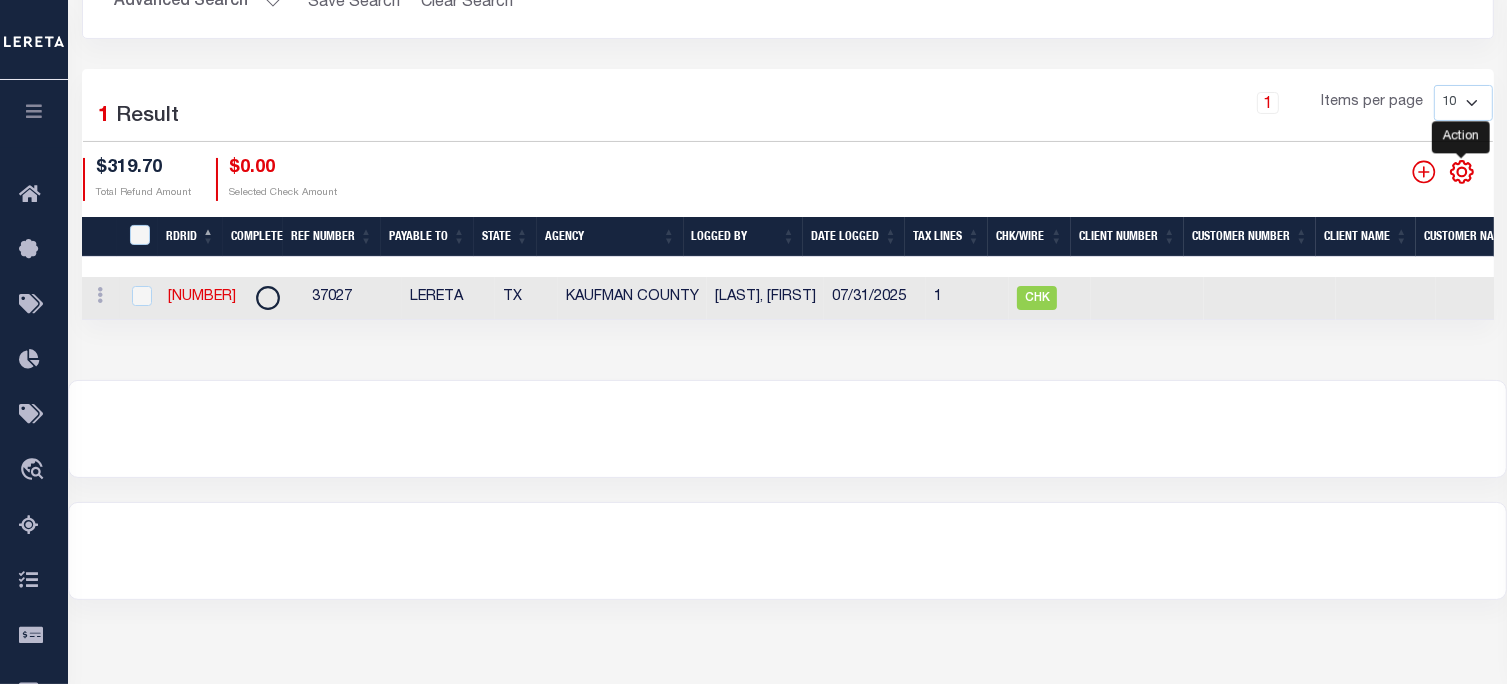 click 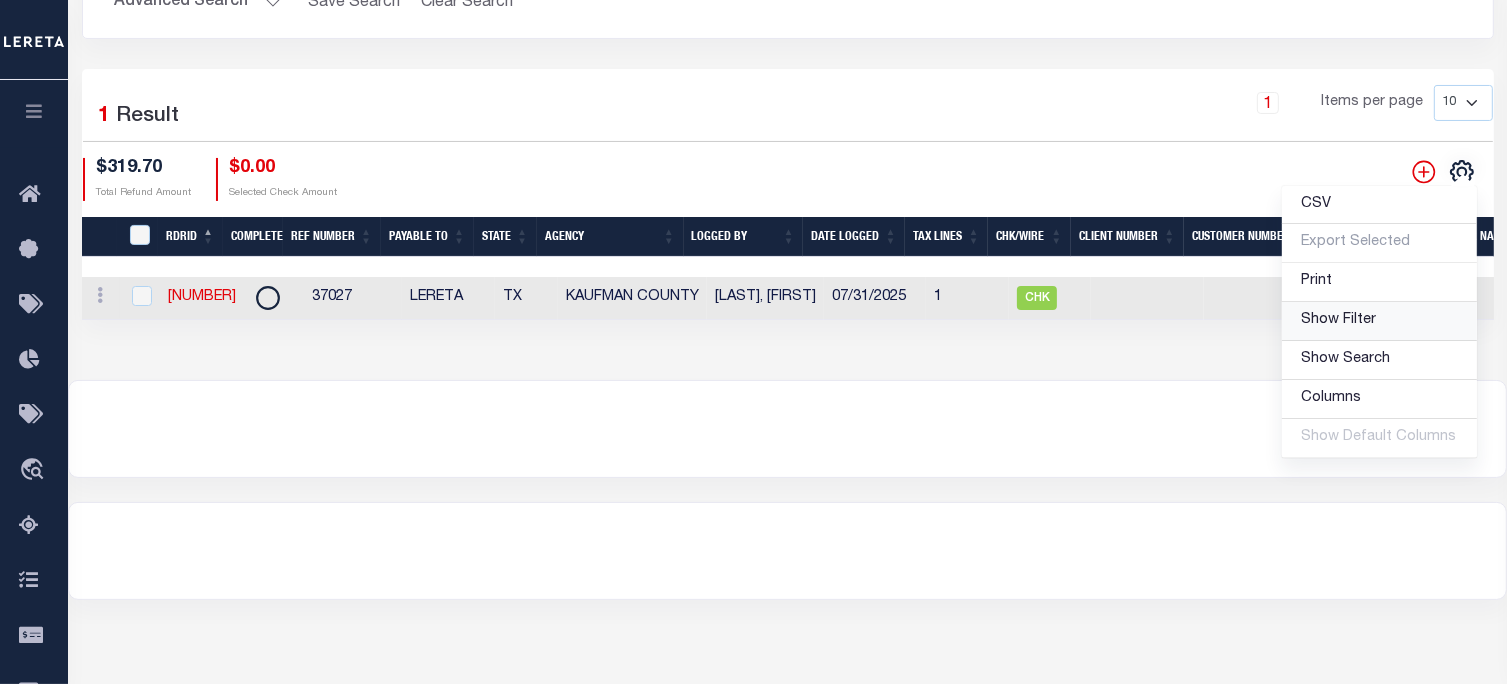 click on "Show Filter" at bounding box center [1339, 320] 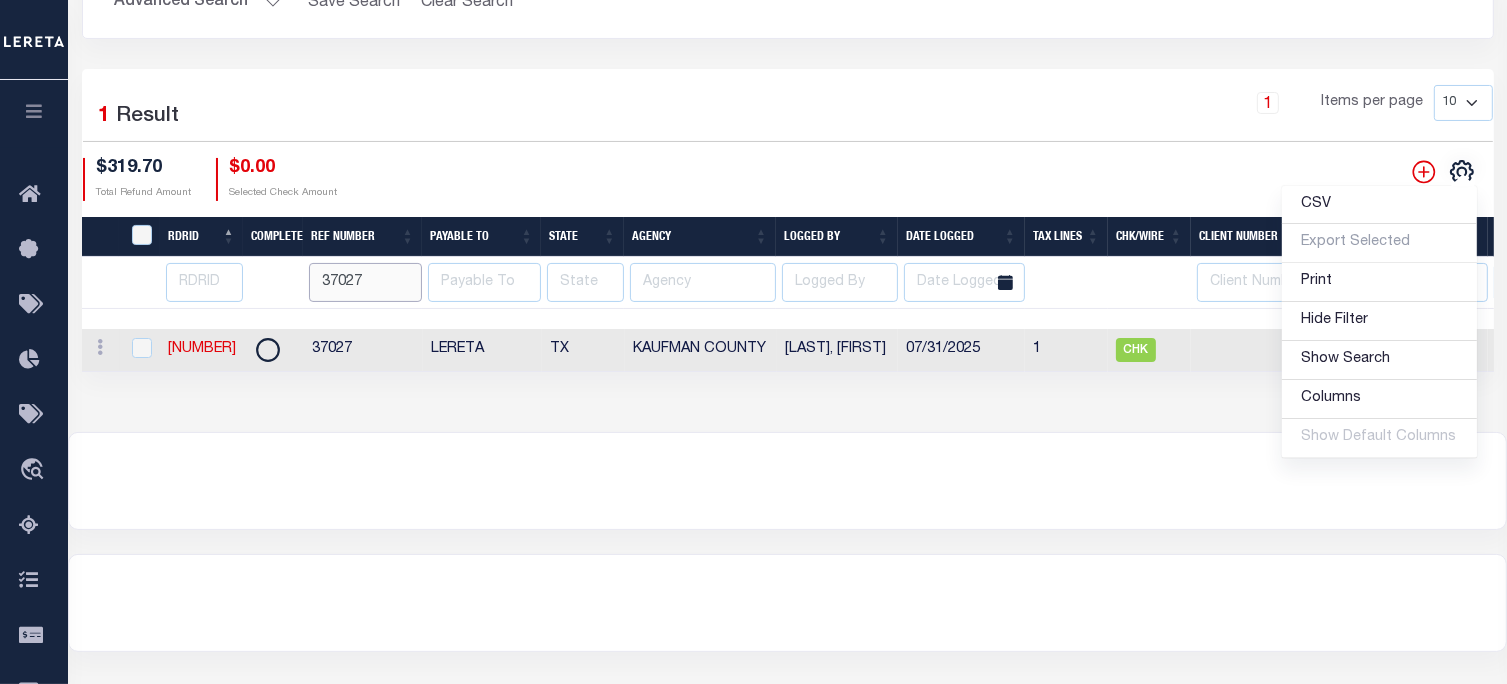 drag, startPoint x: 364, startPoint y: 285, endPoint x: 194, endPoint y: 308, distance: 171.54883 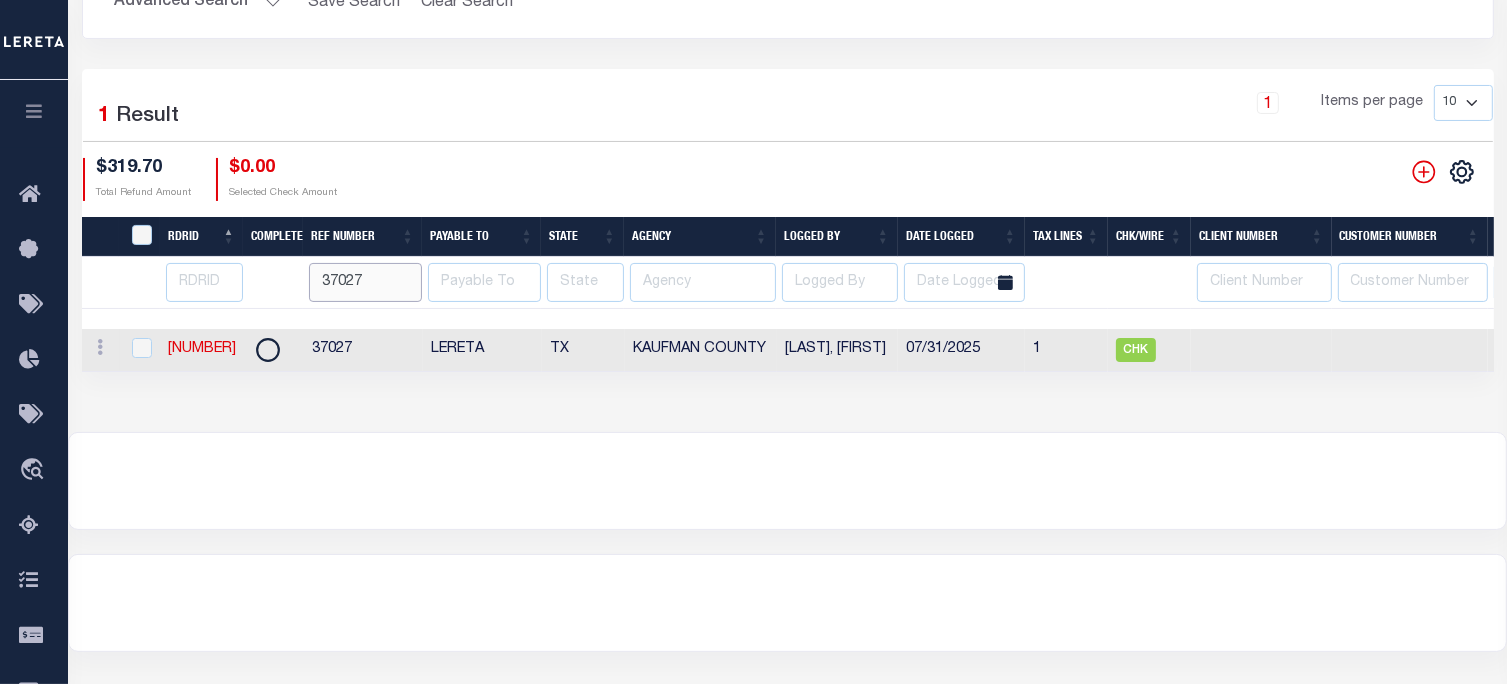 click on "37027" at bounding box center (365, 282) 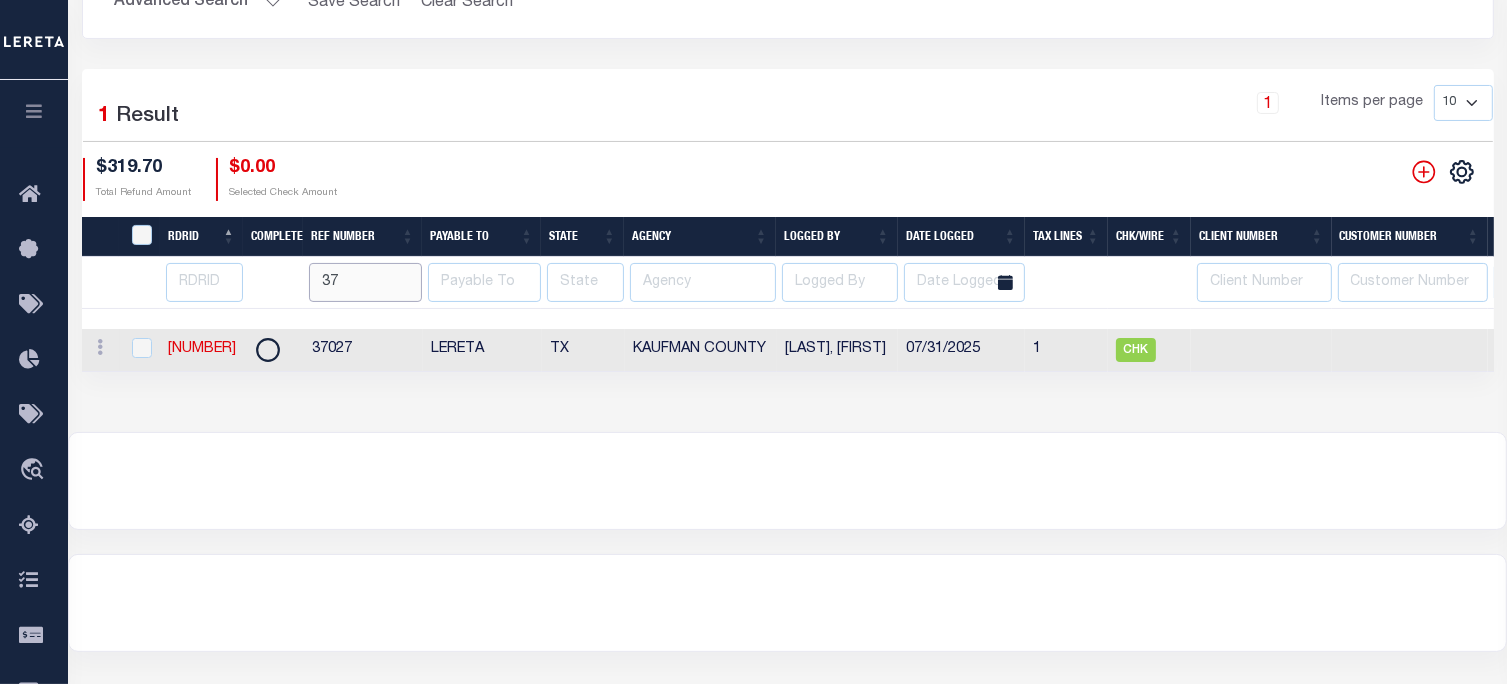 type on "3" 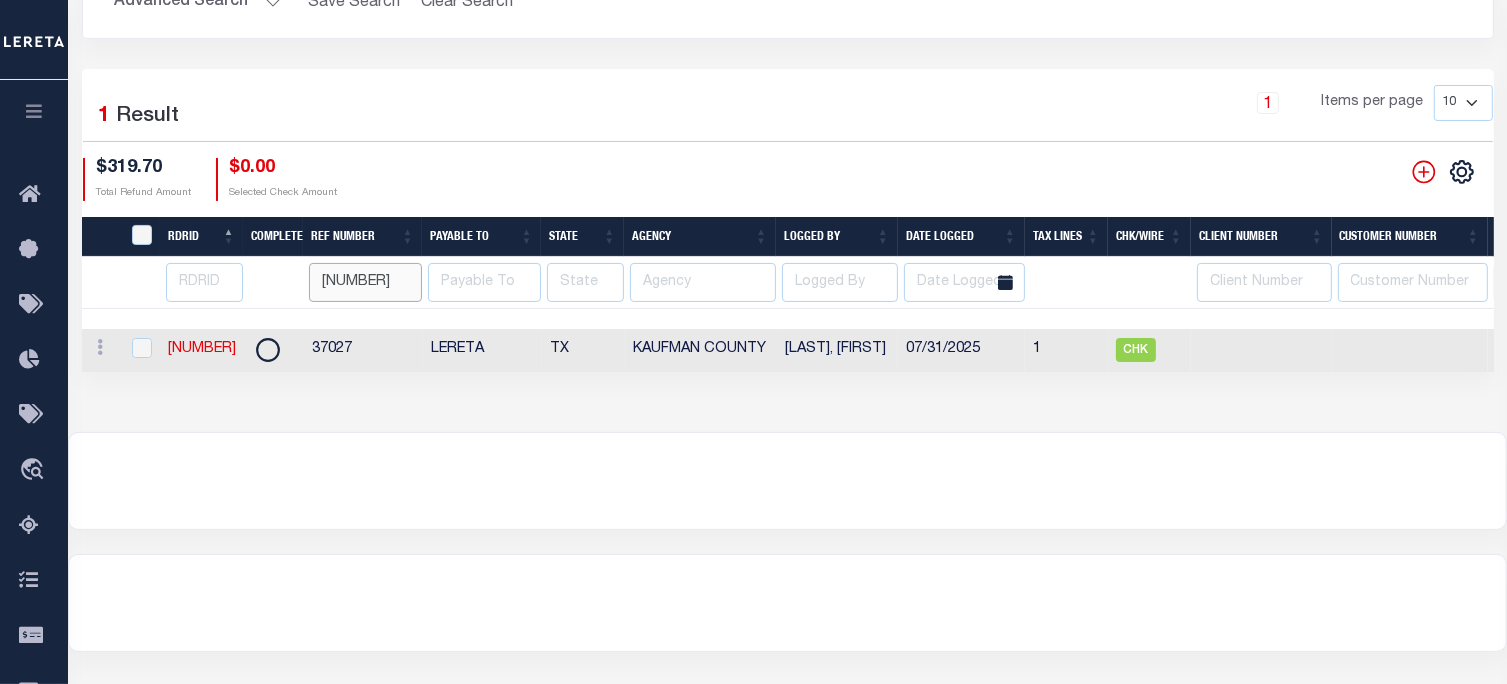 type on "[NUMBER]" 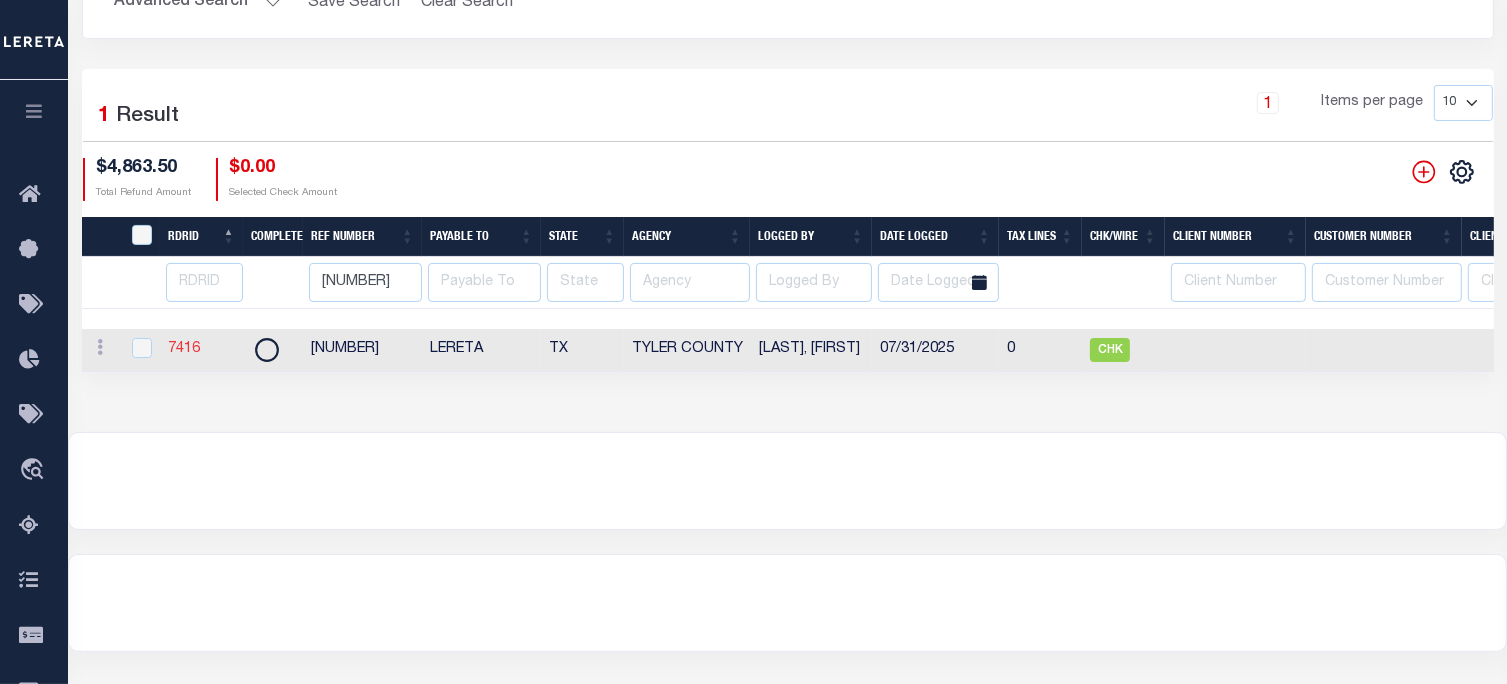 click on "7416" at bounding box center [184, 349] 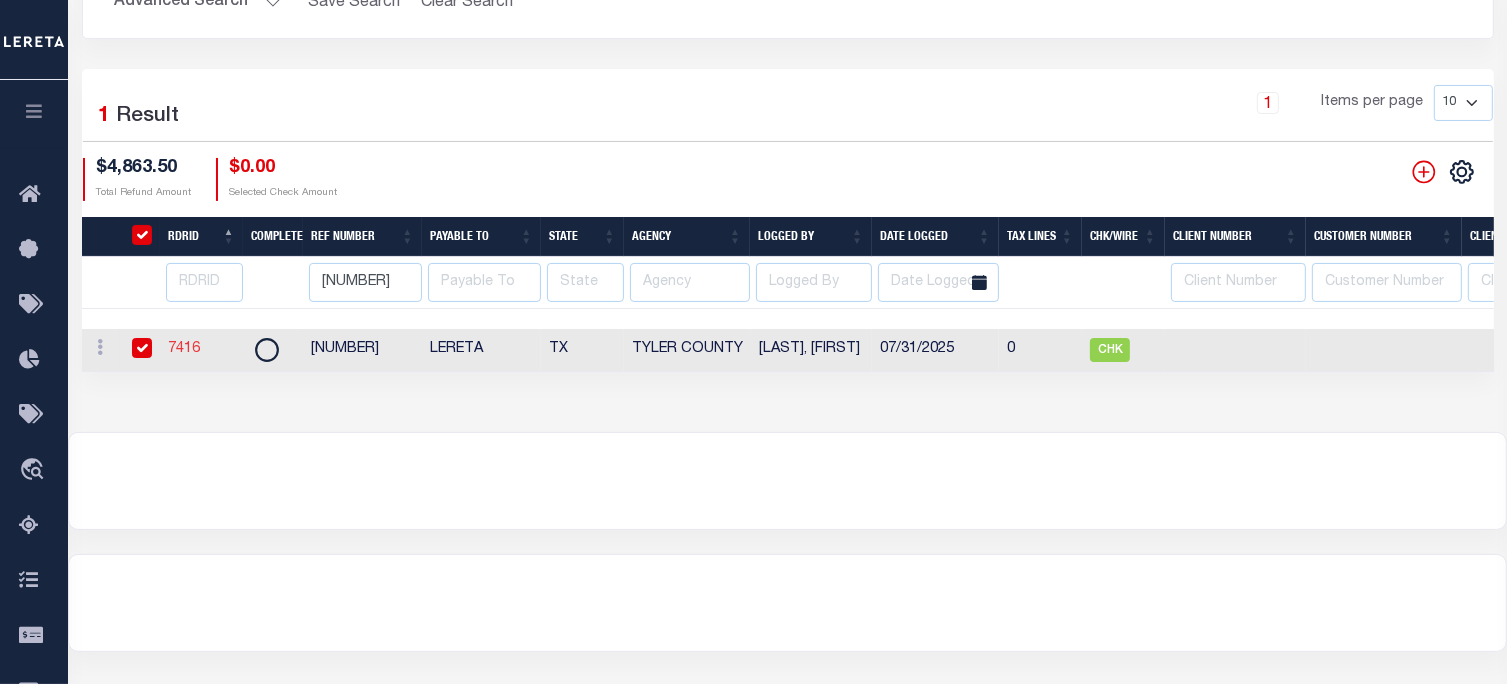checkbox on "true" 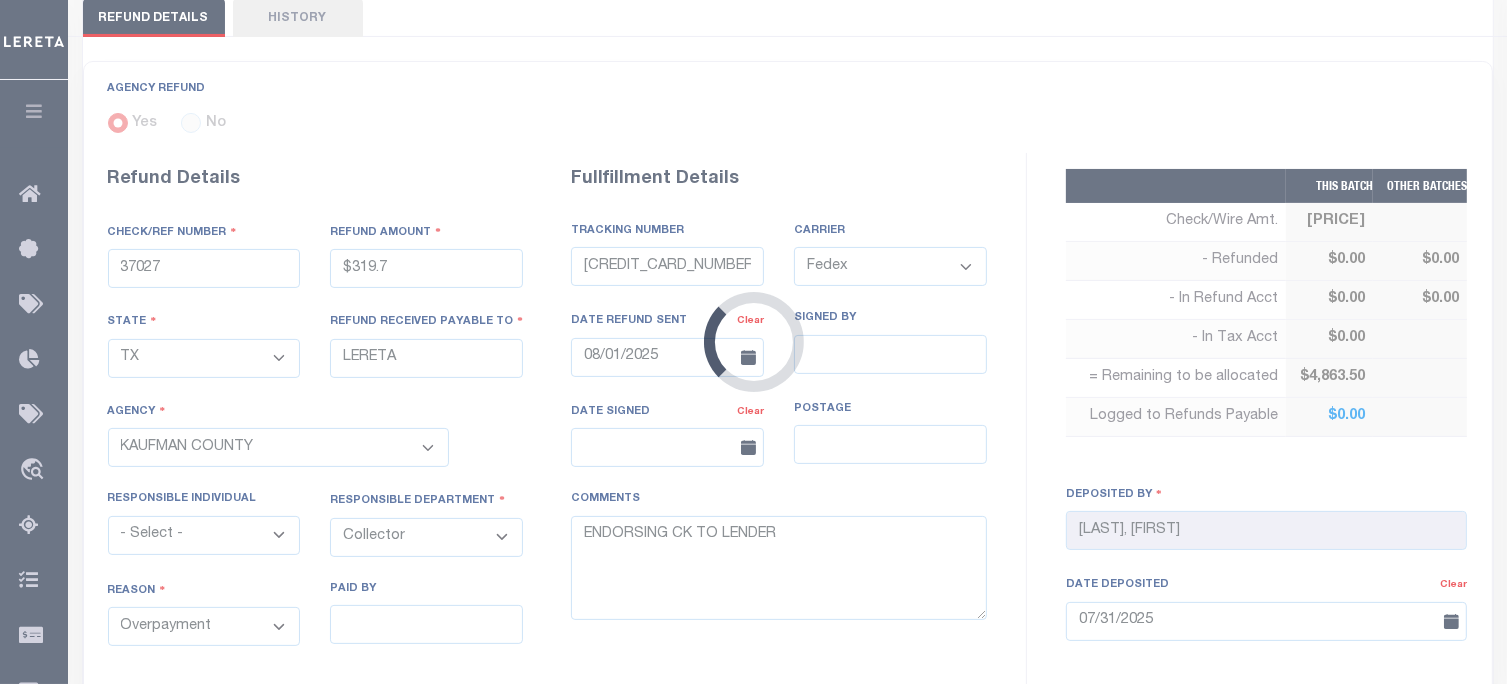 type on "[NUMBER]" 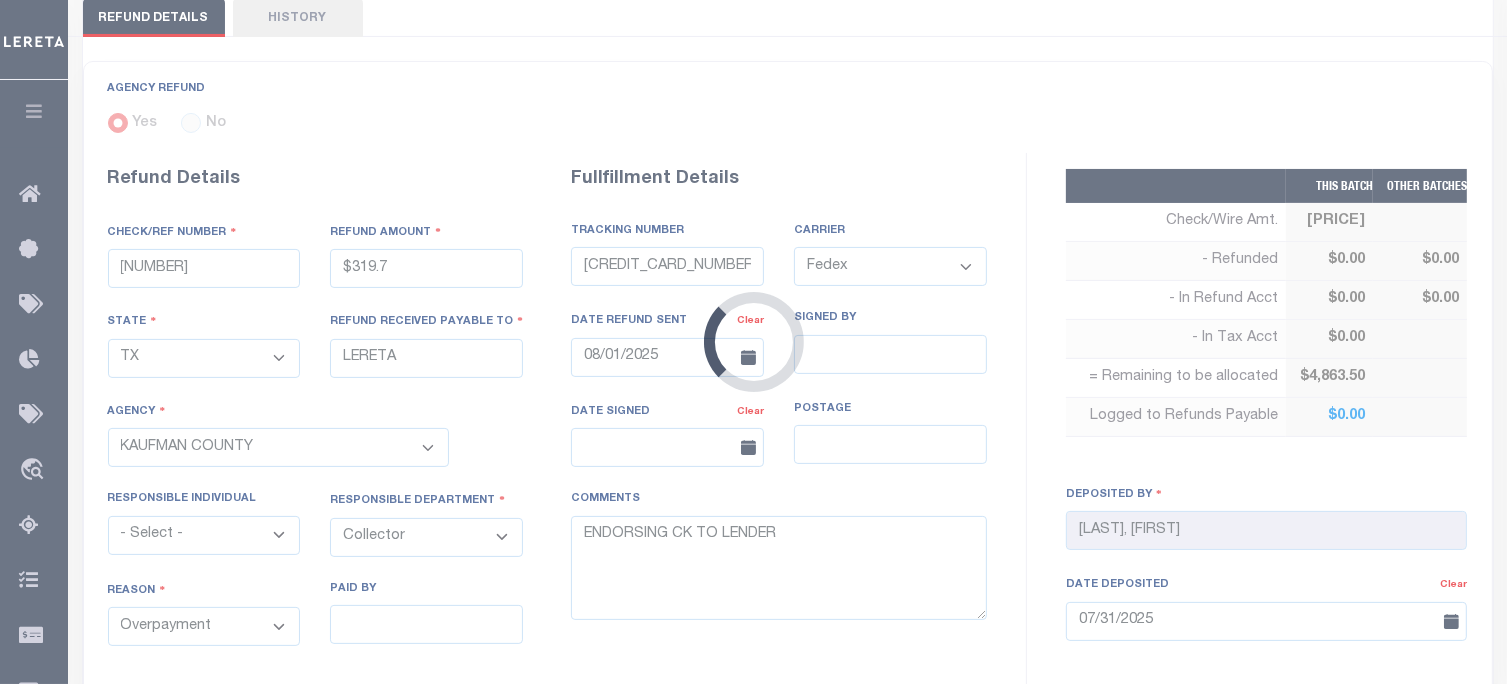 type on "[PRICE]" 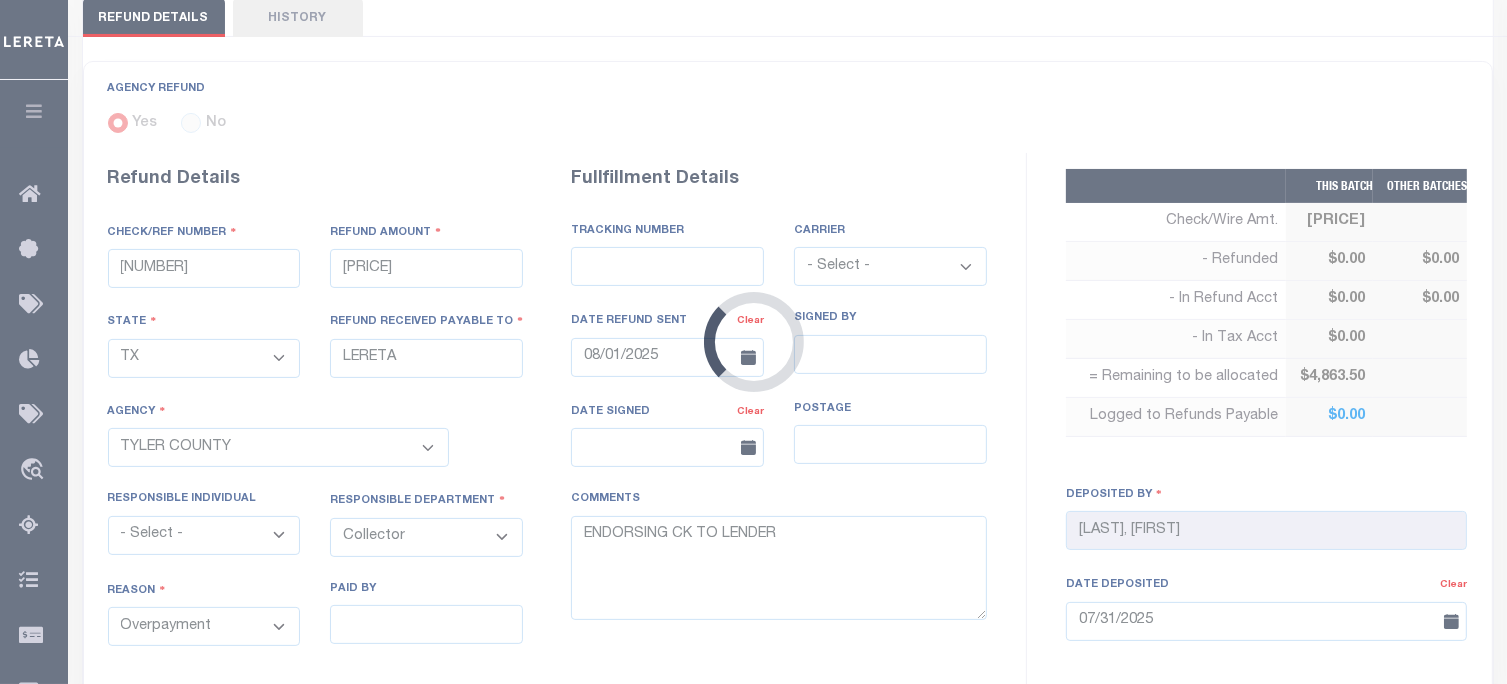 type 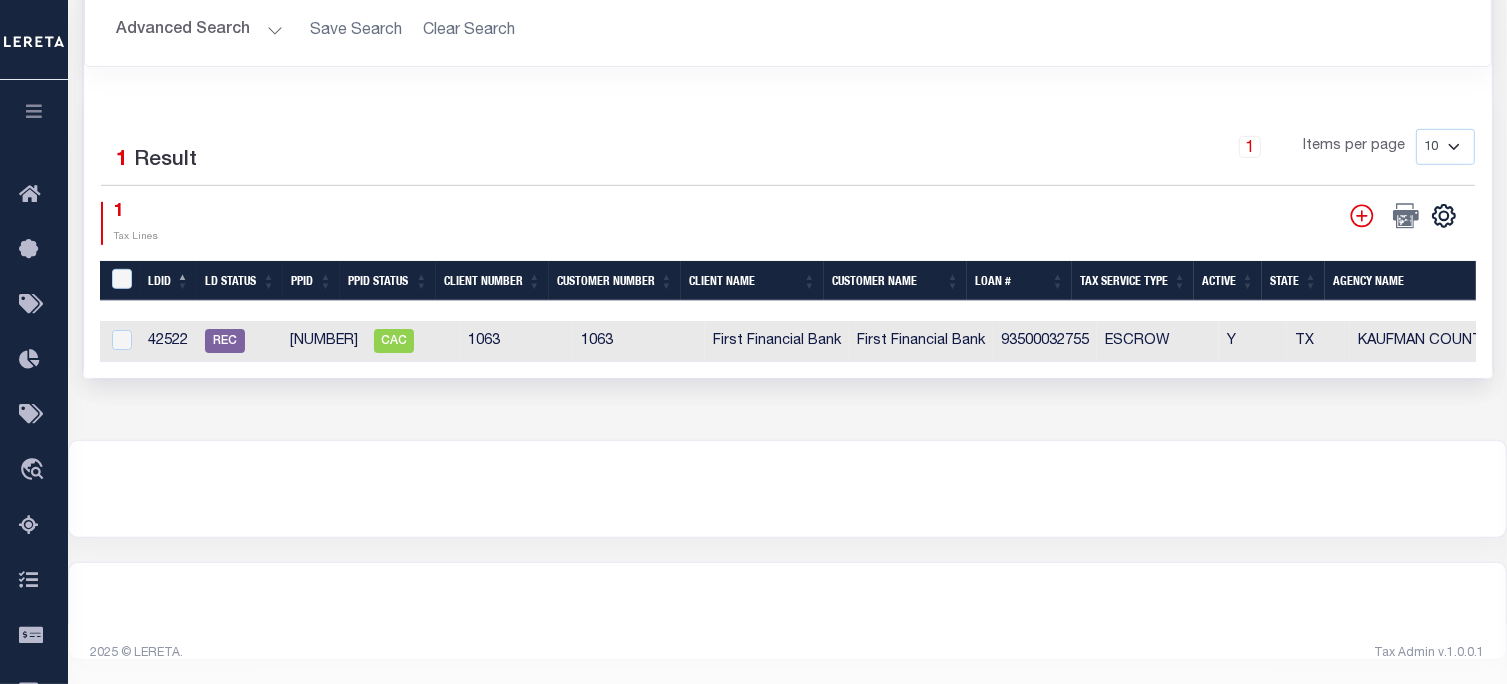 scroll, scrollTop: 0, scrollLeft: 0, axis: both 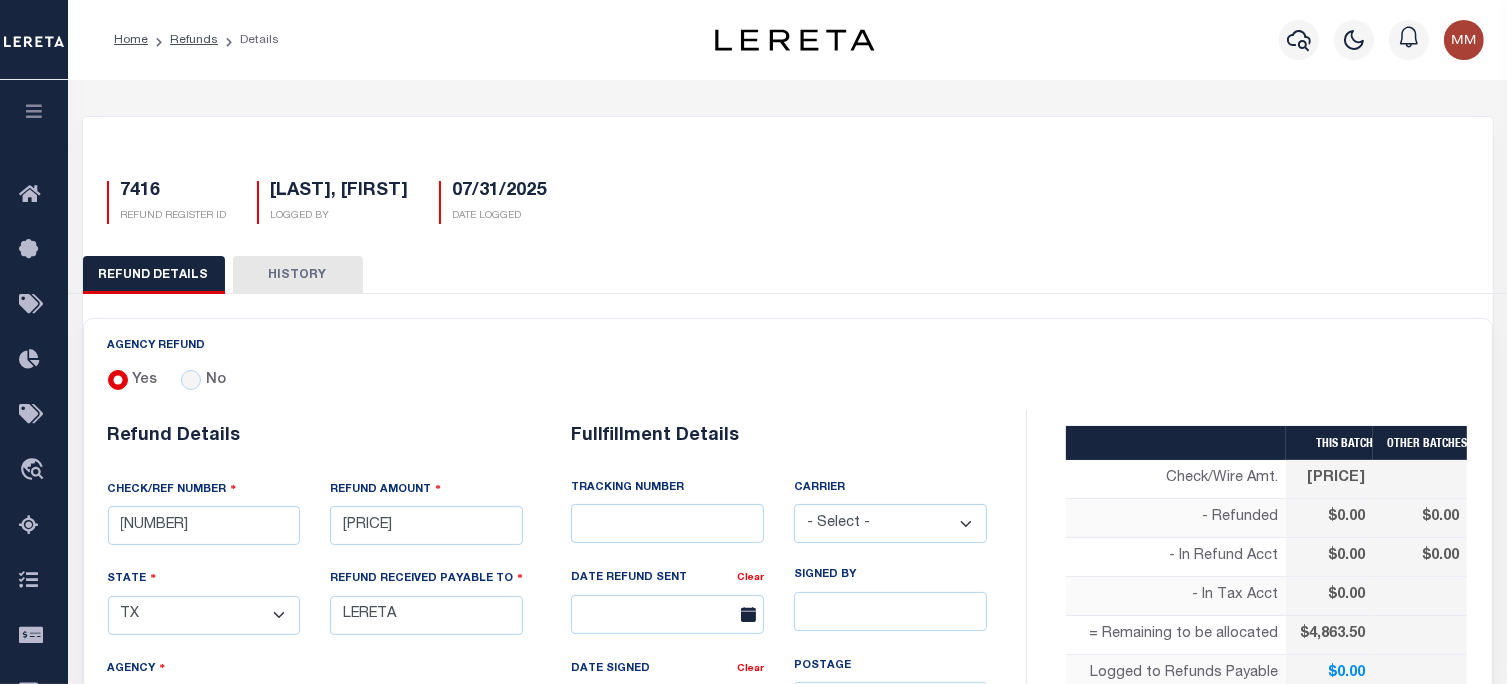 click on "- Select - Fedex USPS" at bounding box center (890, 523) 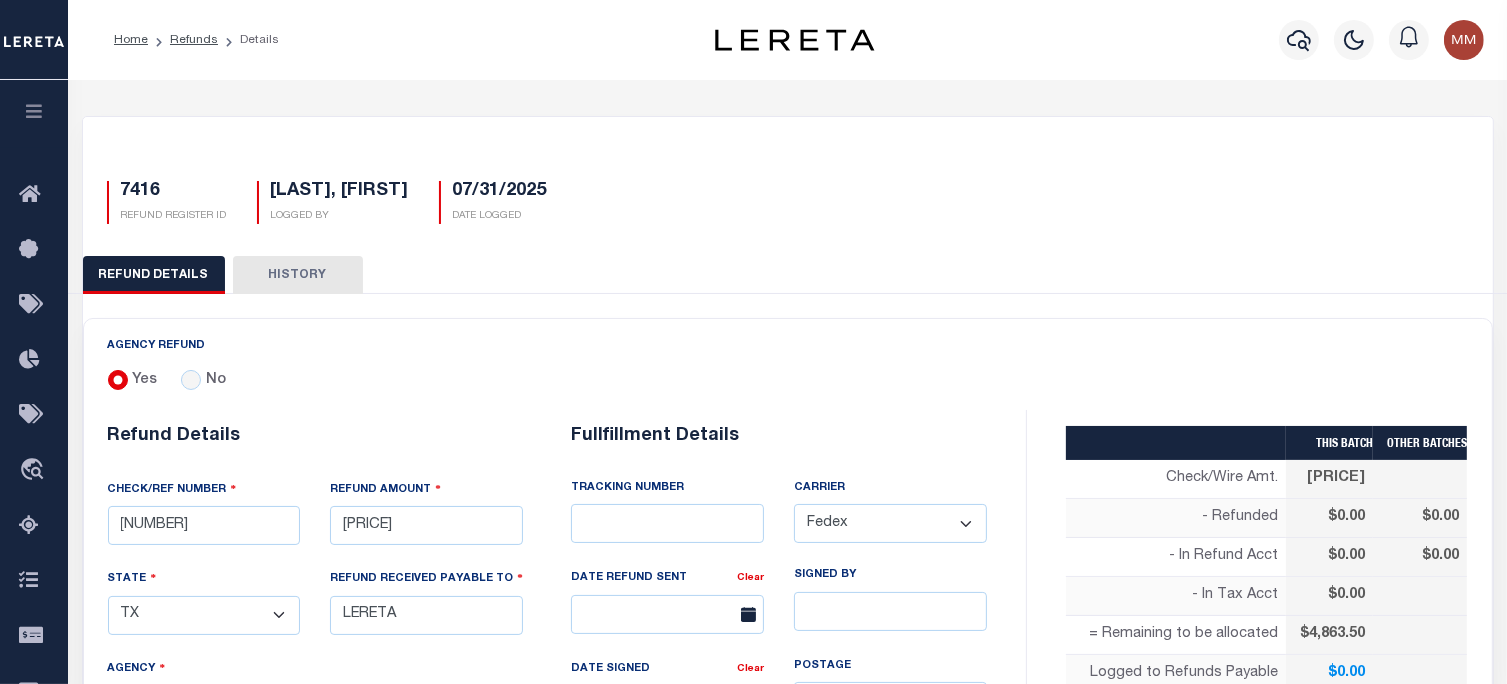 click on "- Select - Fedex USPS" at bounding box center (890, 523) 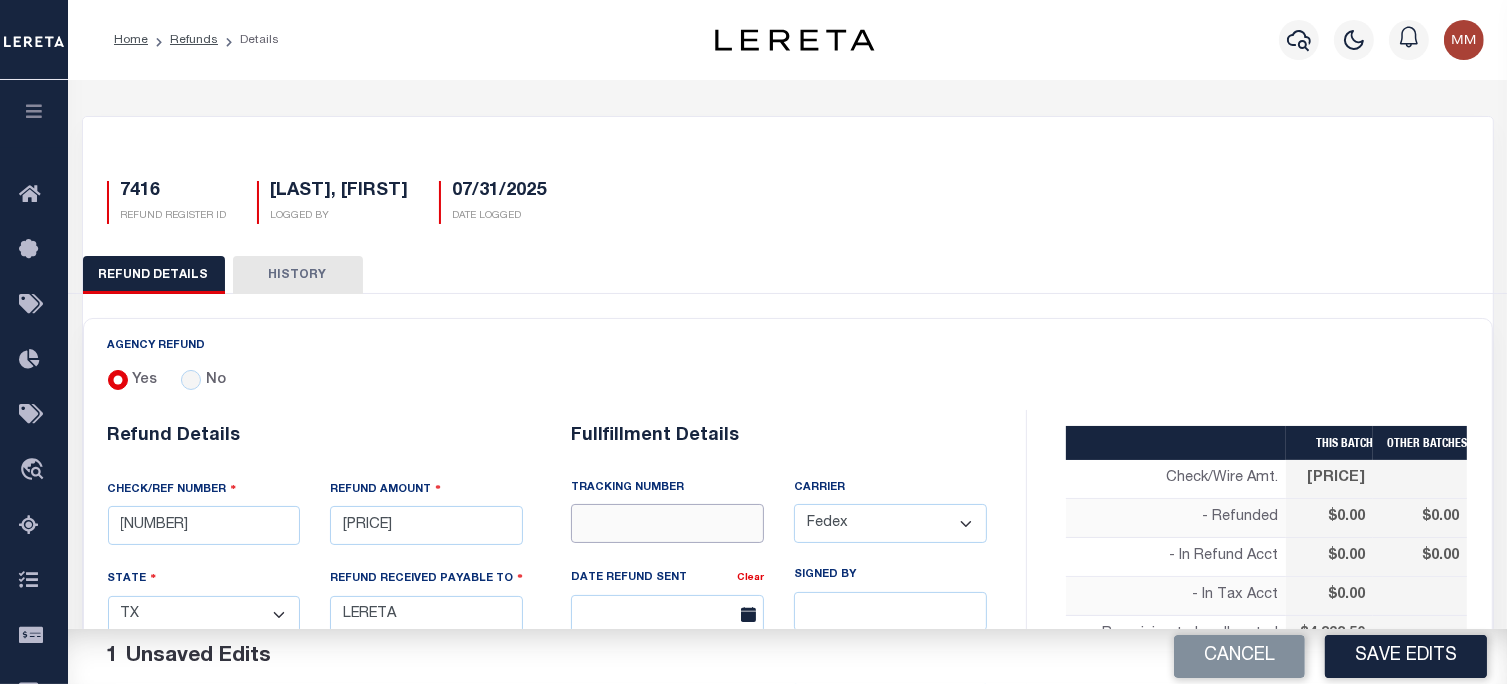 click at bounding box center (667, 523) 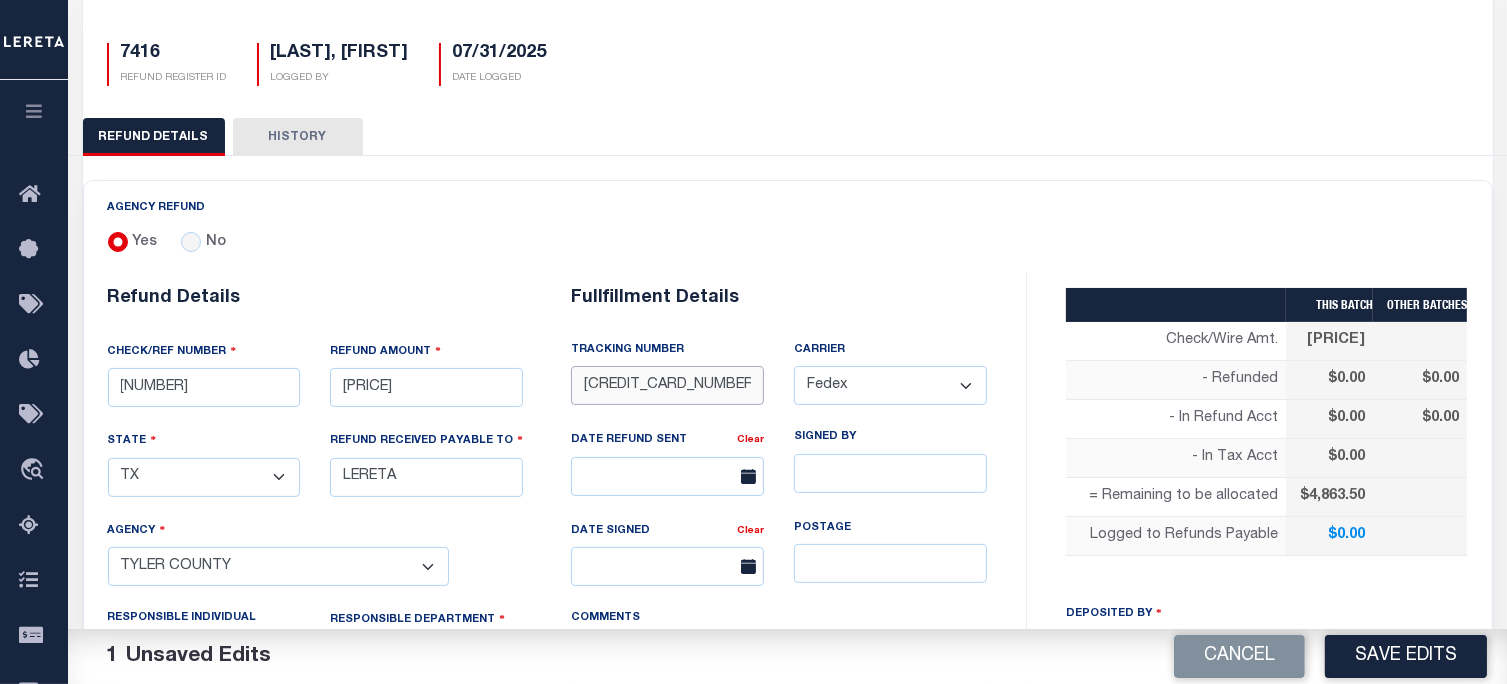 scroll, scrollTop: 200, scrollLeft: 0, axis: vertical 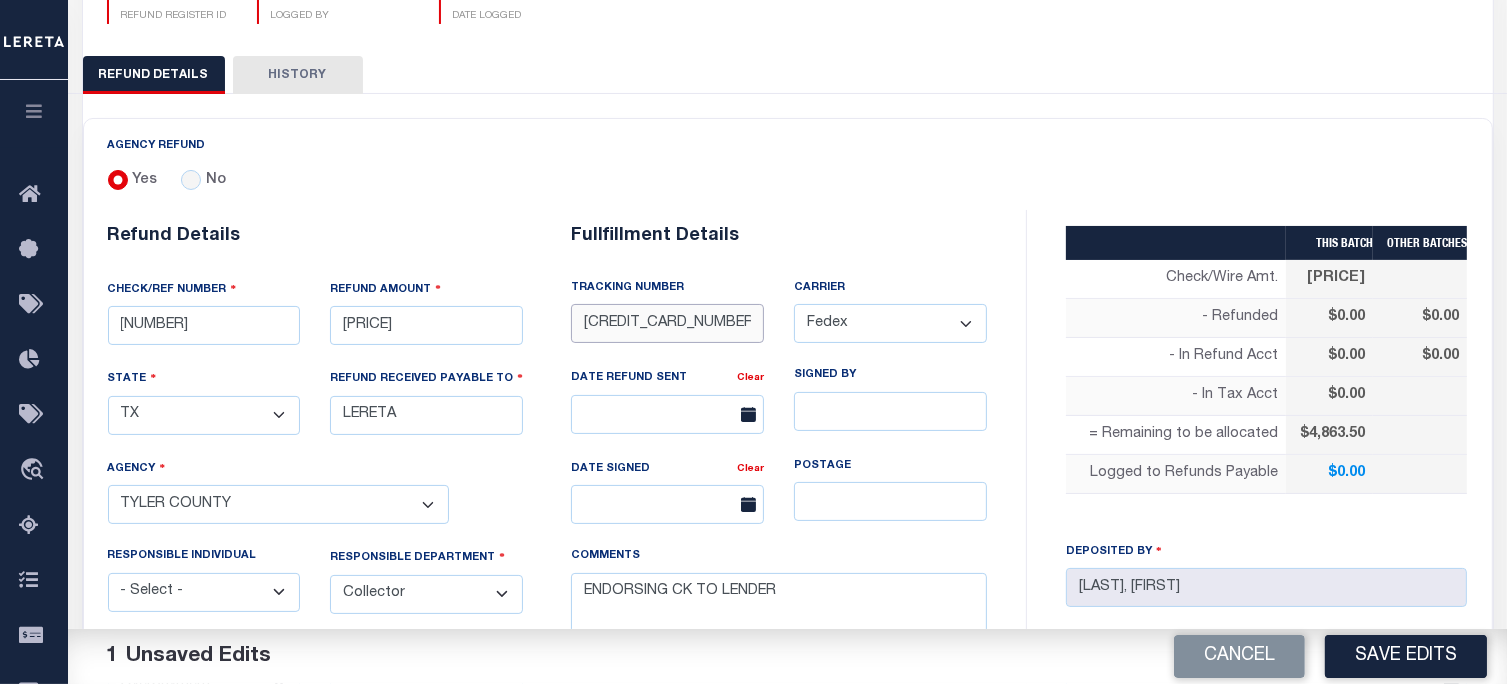 type on "[CREDIT_CARD_NUMBER]" 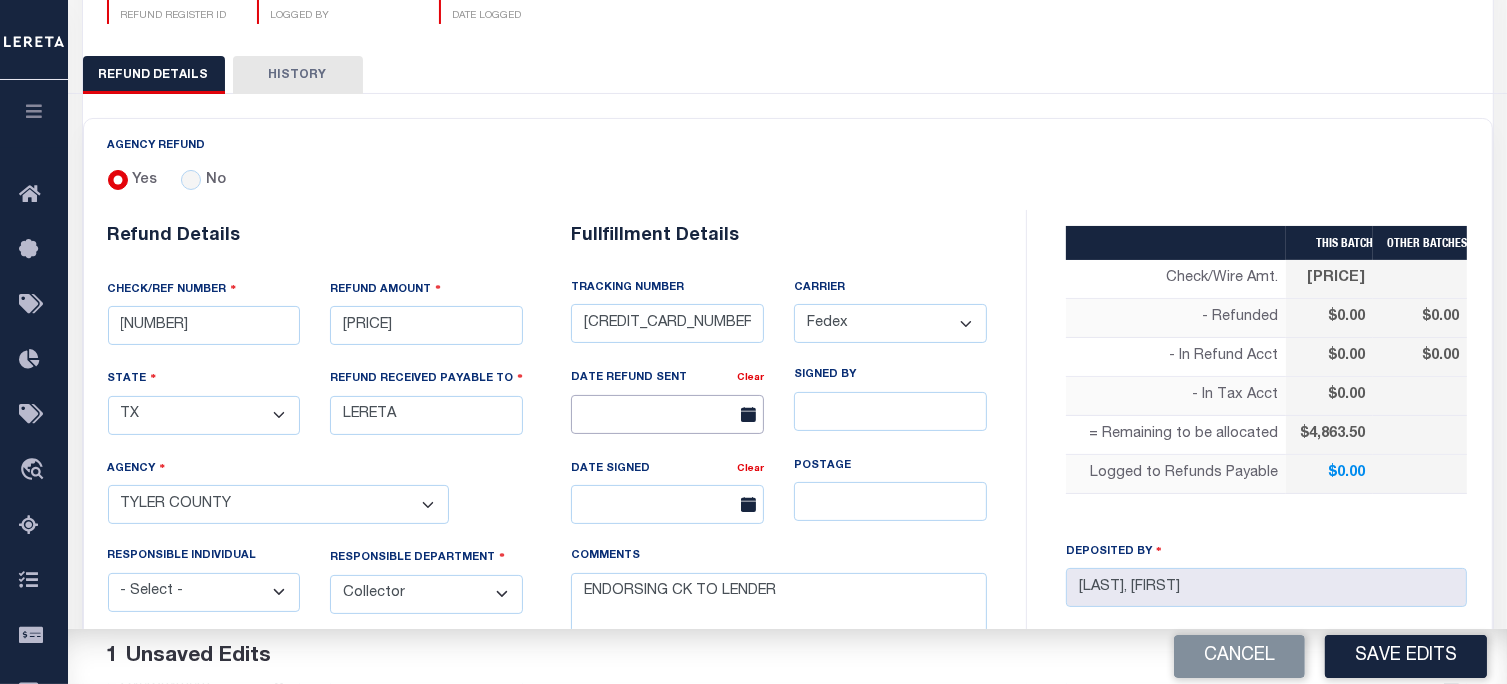 click at bounding box center [667, 414] 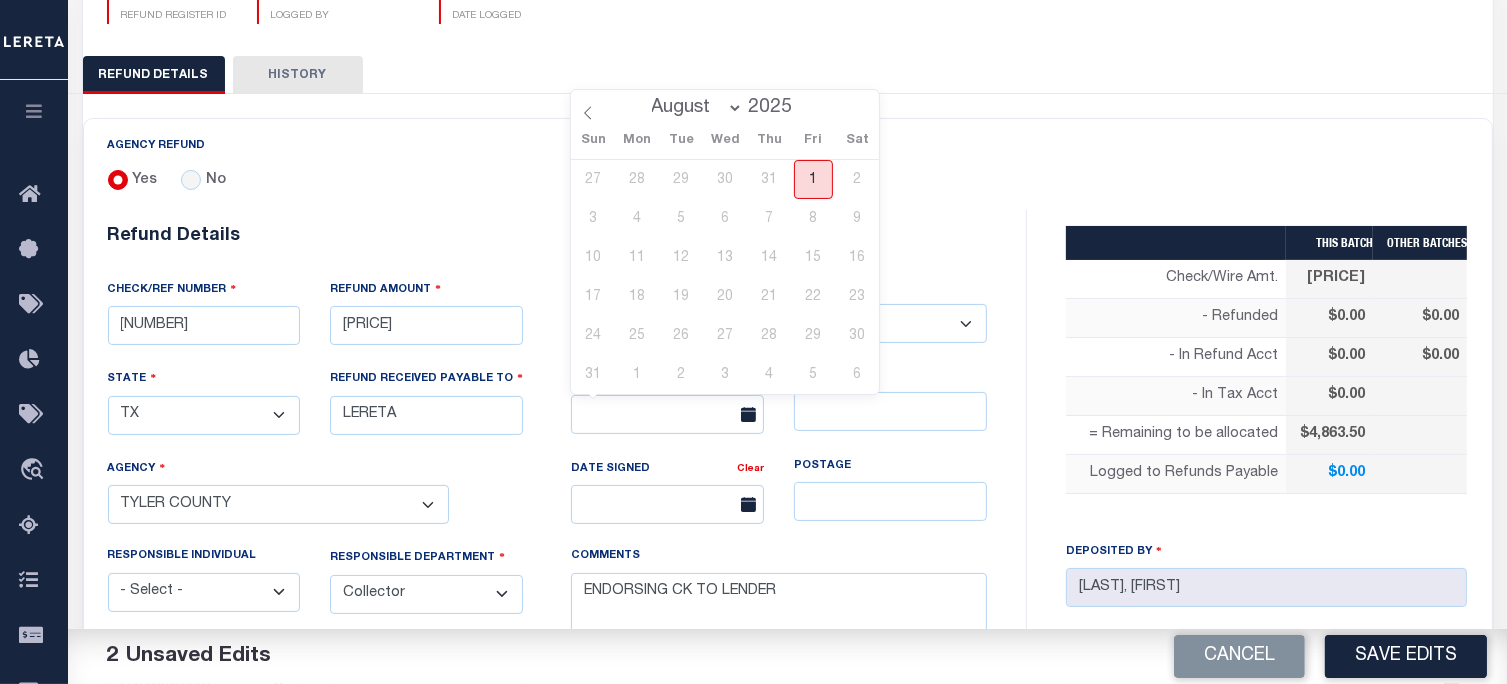 click on "1" at bounding box center [813, 179] 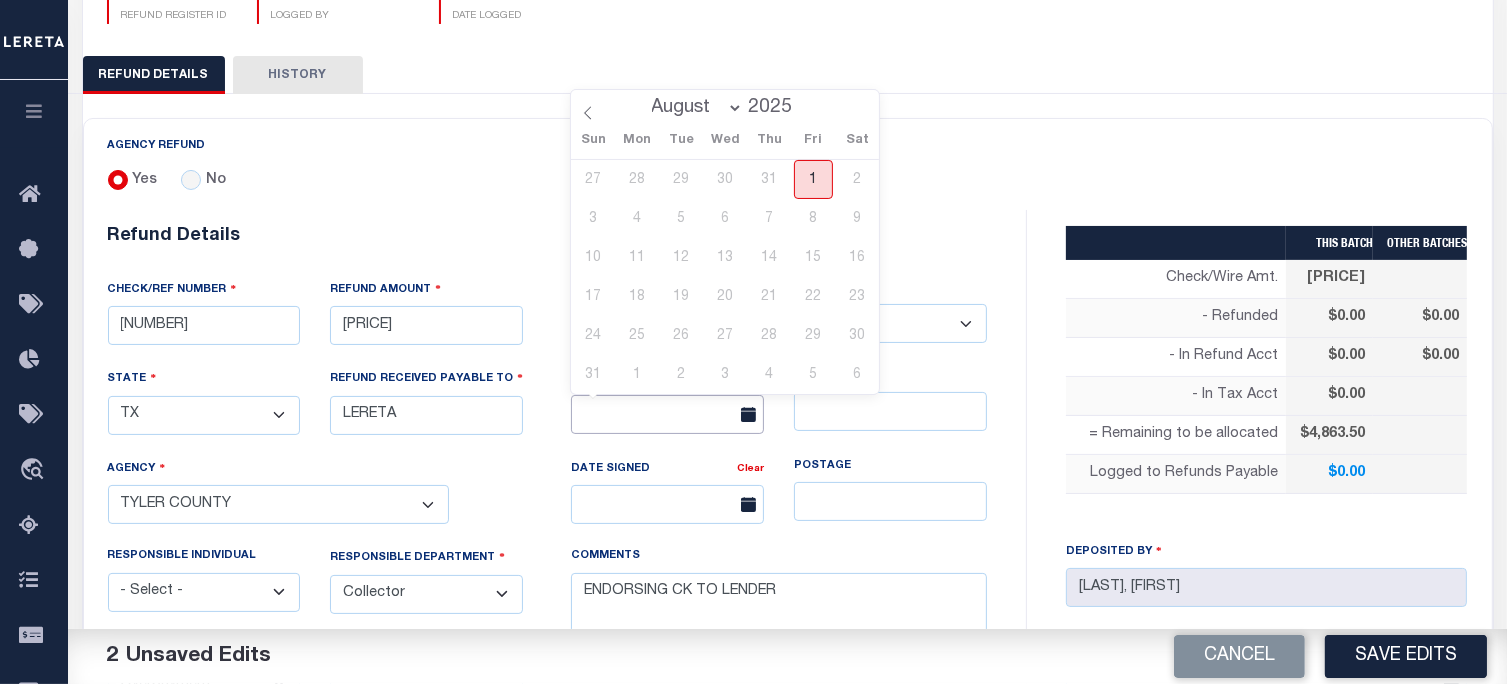 type on "08/01/2025" 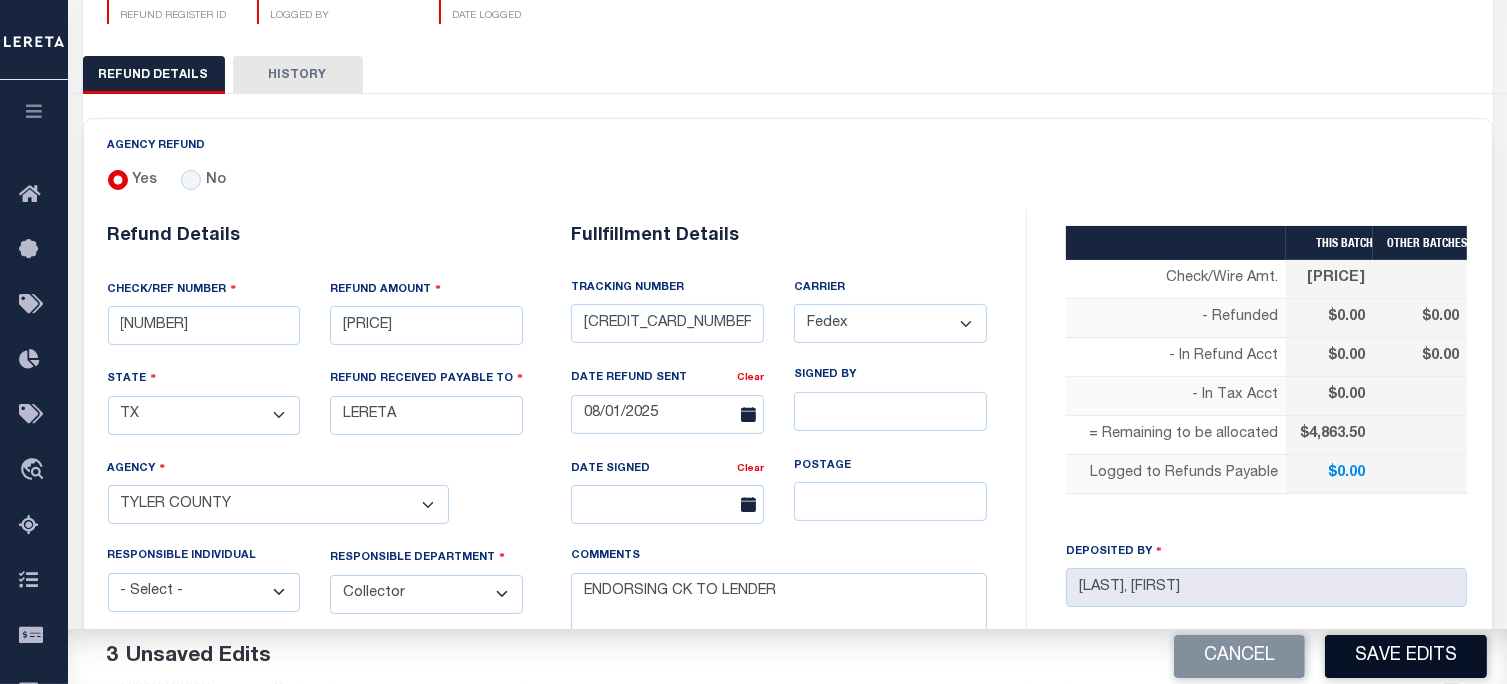 click on "Save Edits" at bounding box center (1406, 656) 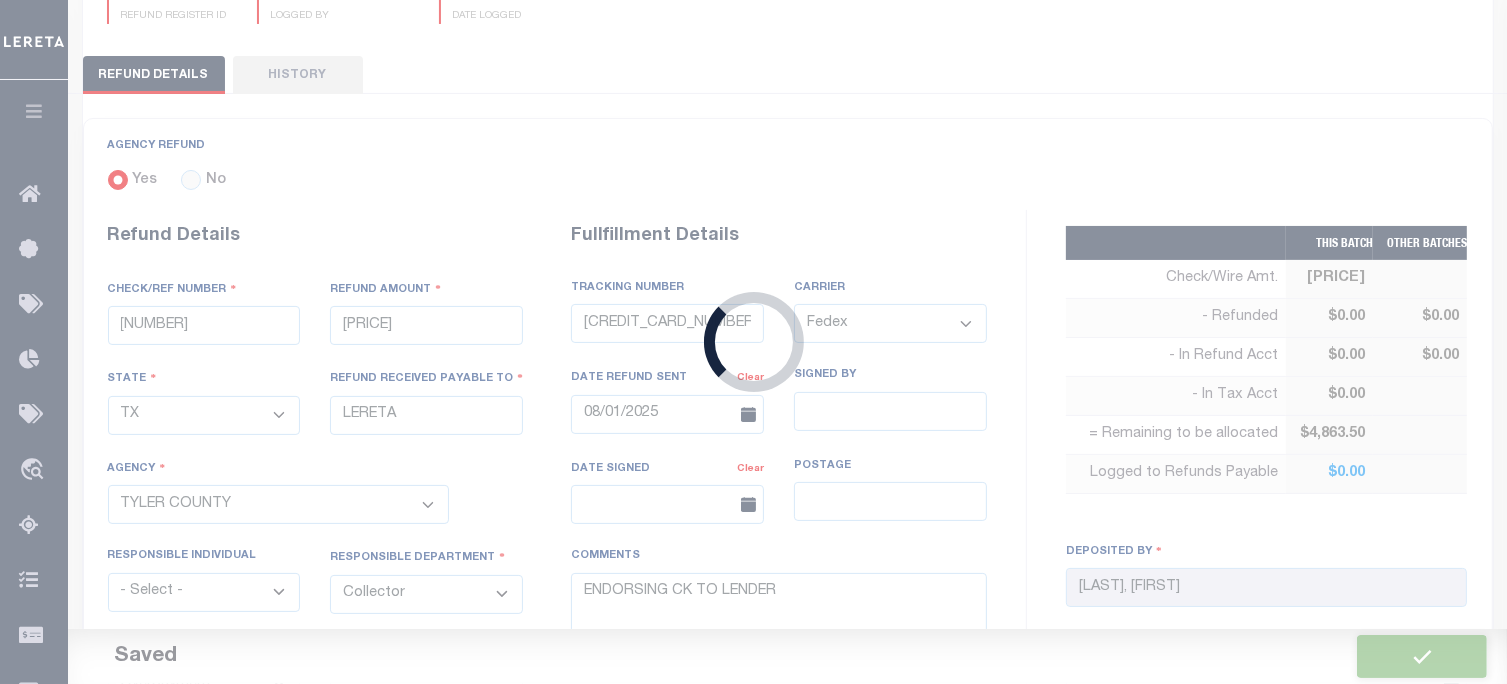 type on "[PRICE]" 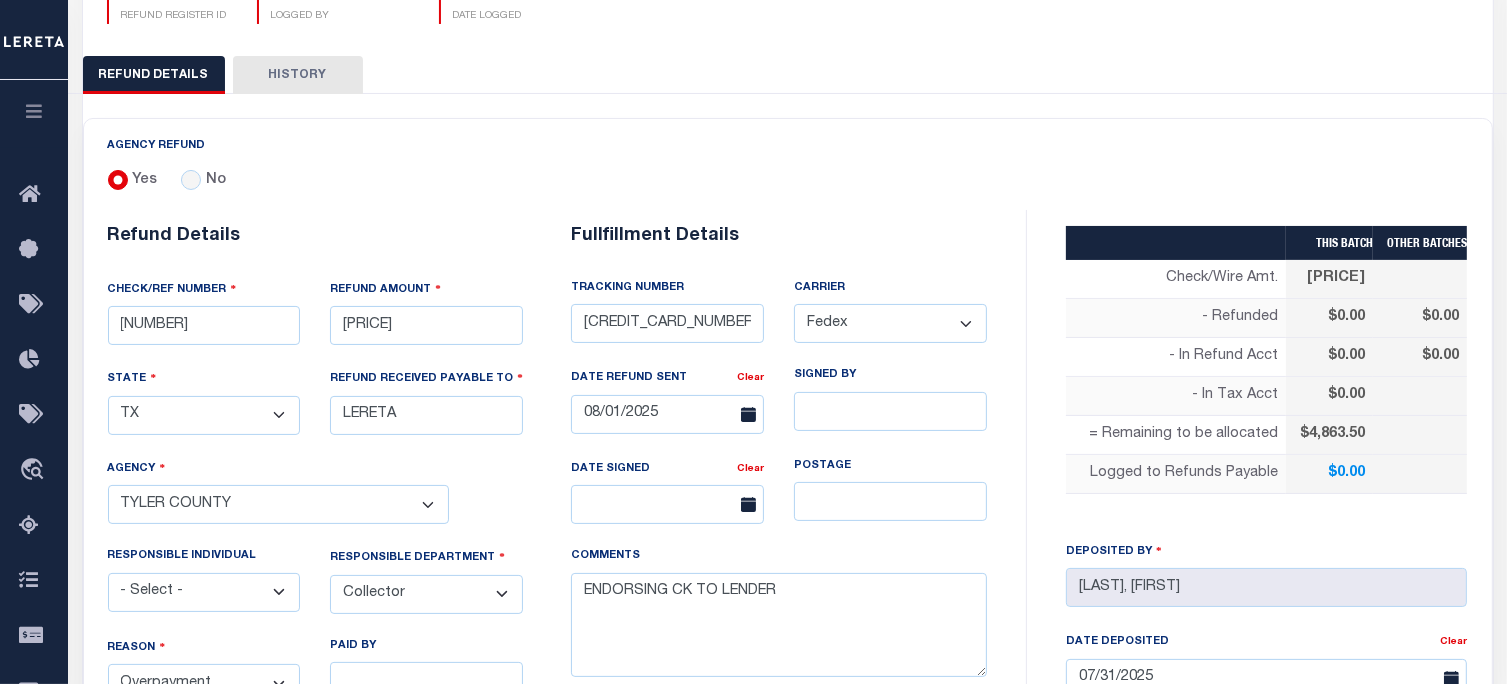 type on "37027" 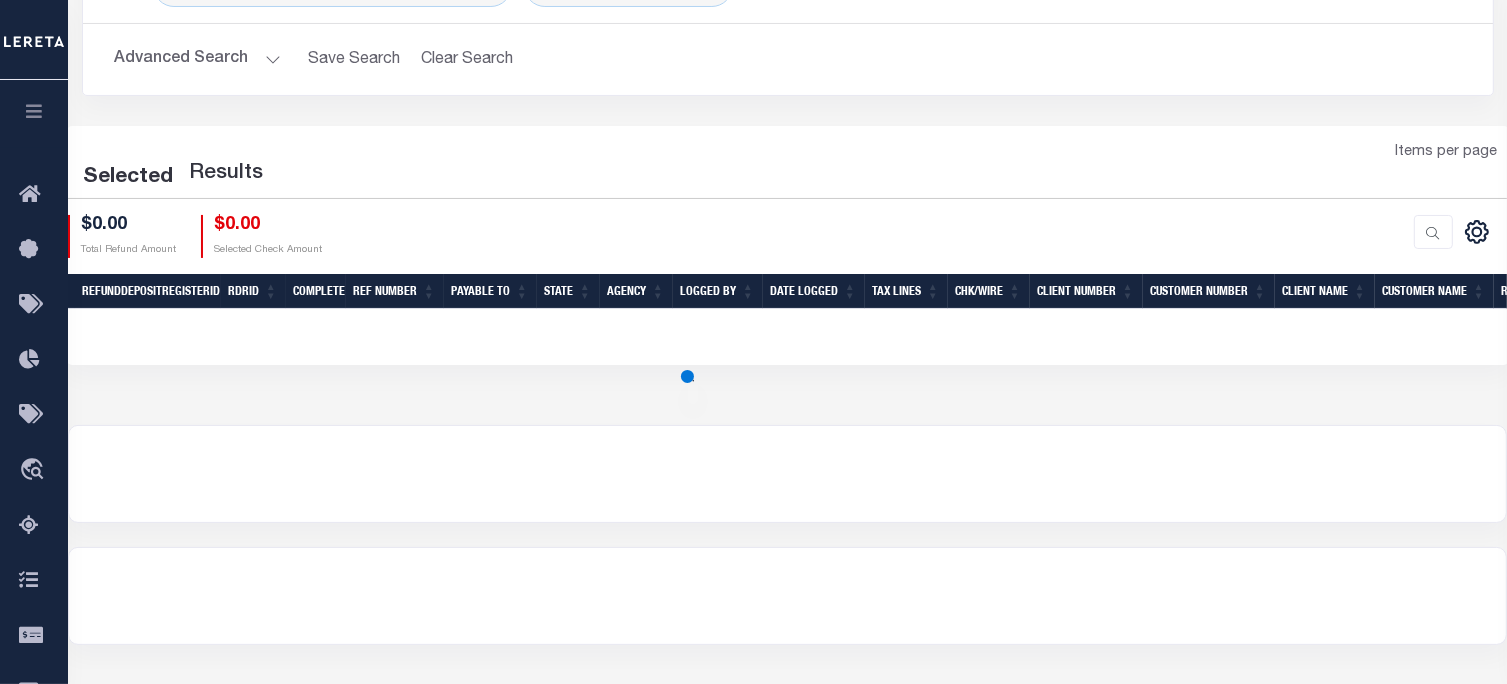 scroll, scrollTop: 257, scrollLeft: 0, axis: vertical 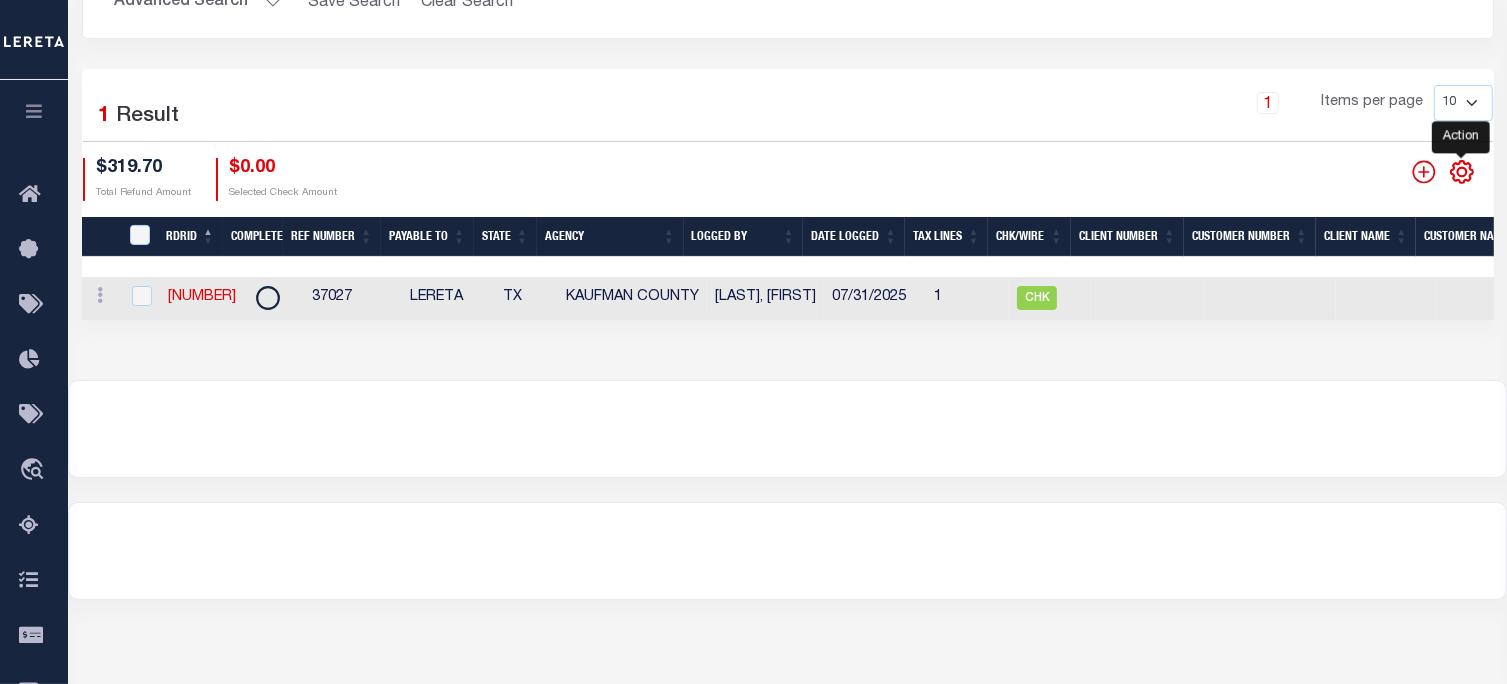 click 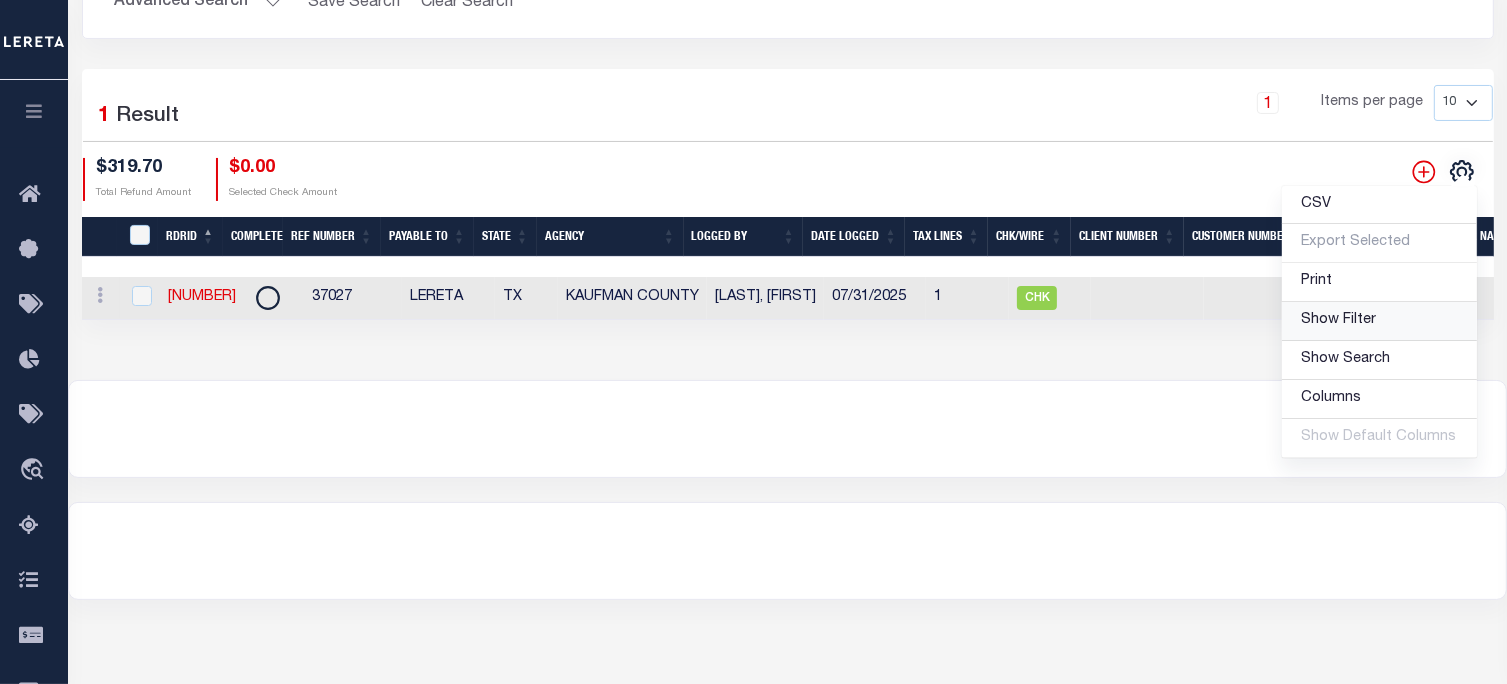 click on "Show Filter" at bounding box center [1339, 320] 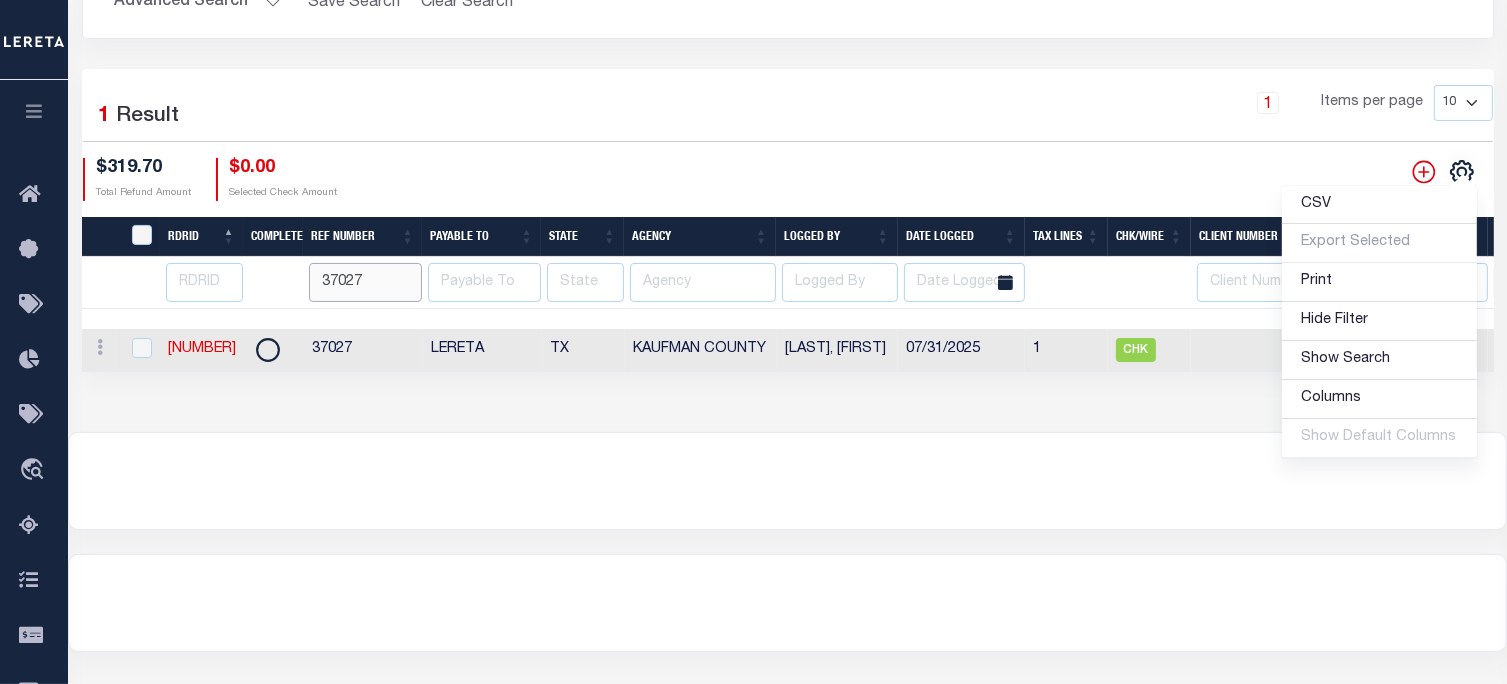 drag, startPoint x: 382, startPoint y: 277, endPoint x: -156, endPoint y: 348, distance: 542.66473 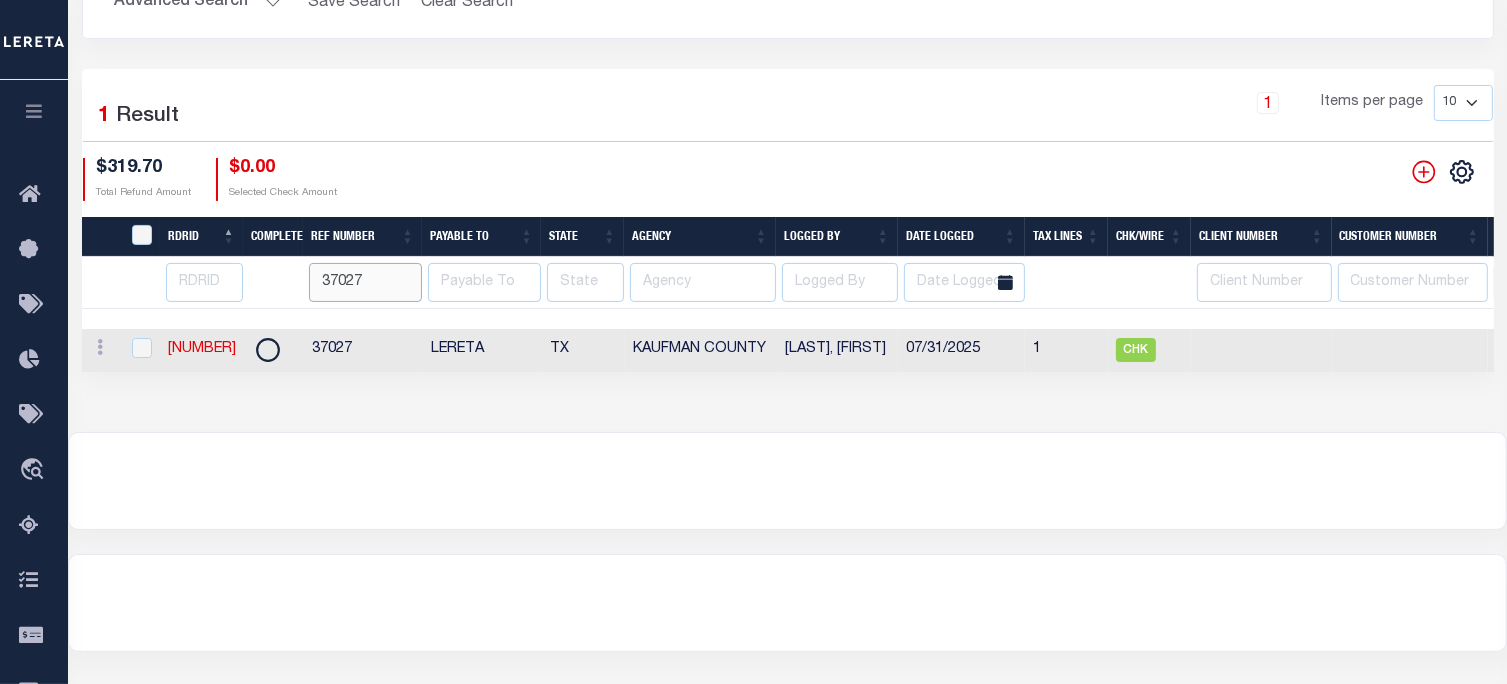 click on "37027" at bounding box center [365, 282] 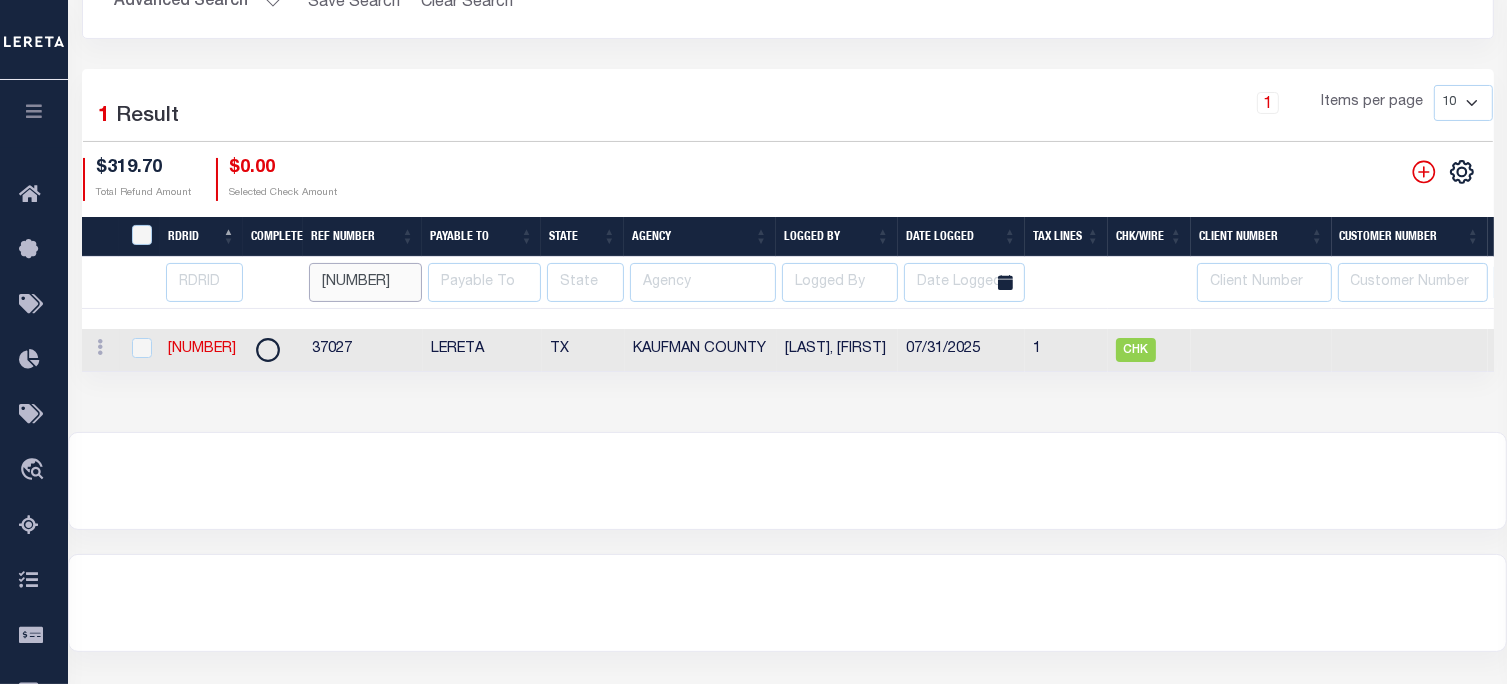 type on "[NUMBER]" 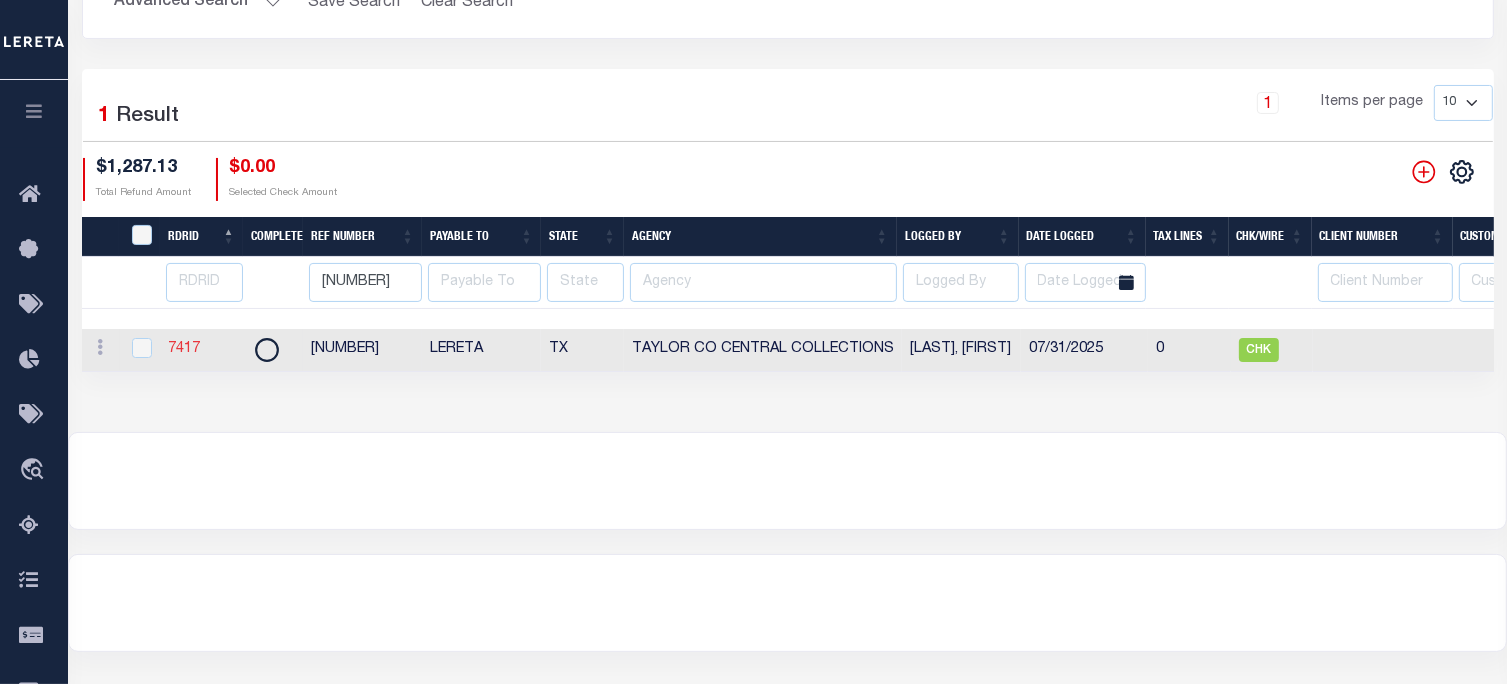 click on "7417" at bounding box center (184, 349) 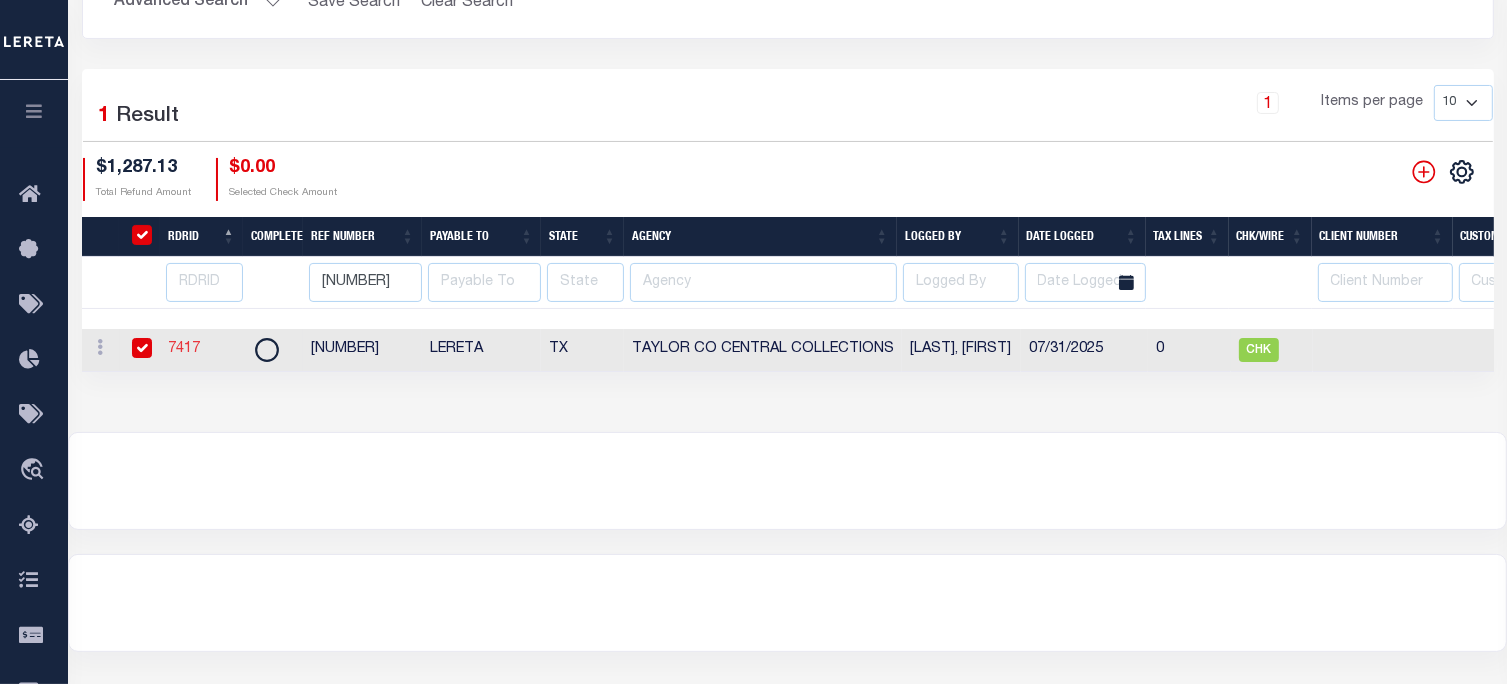 checkbox on "true" 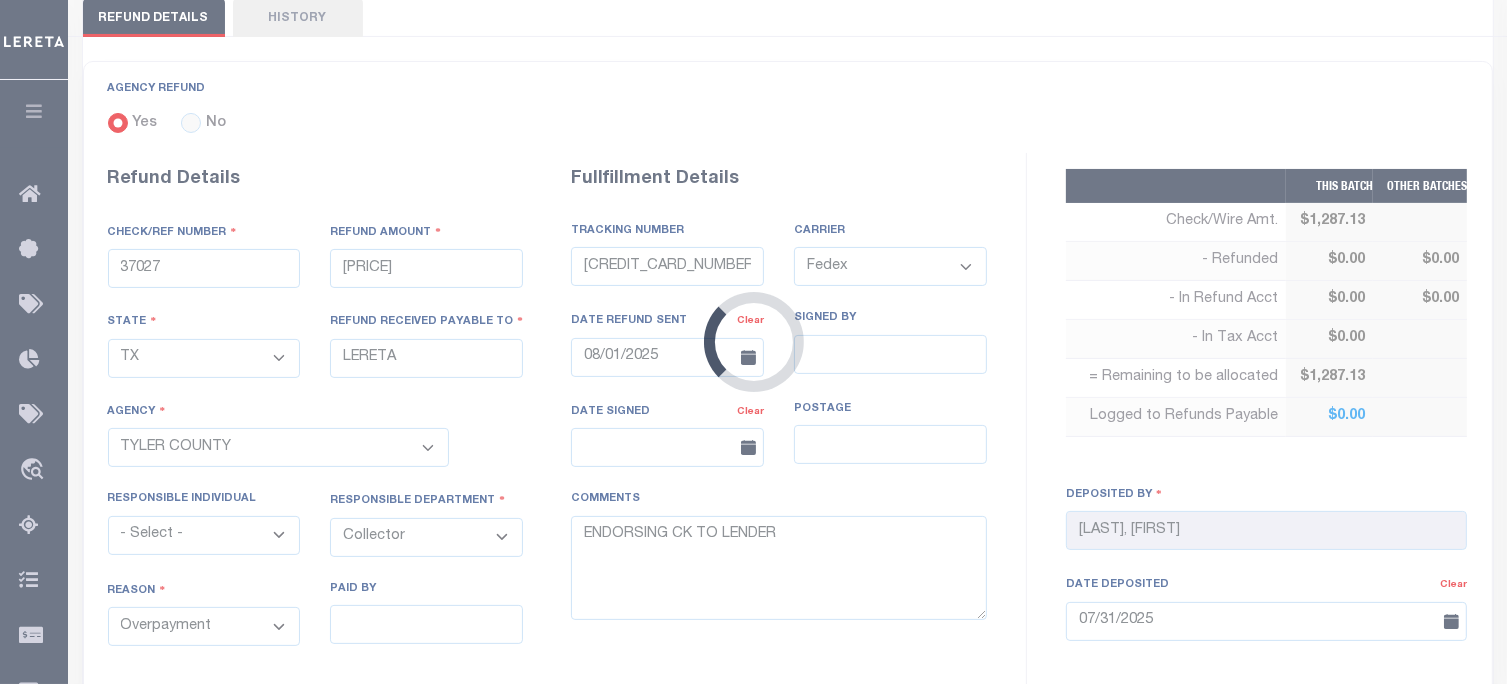 type on "[NUMBER]" 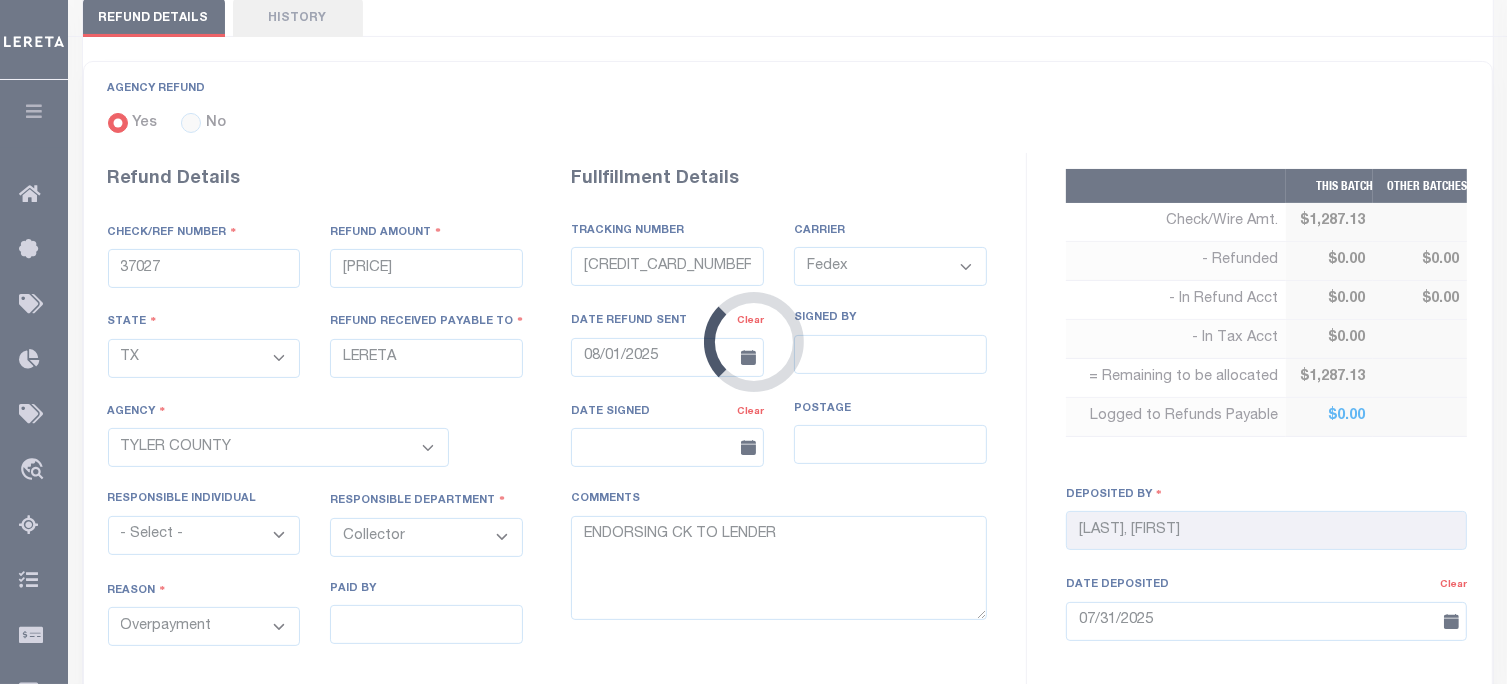 type on "$1,287.13" 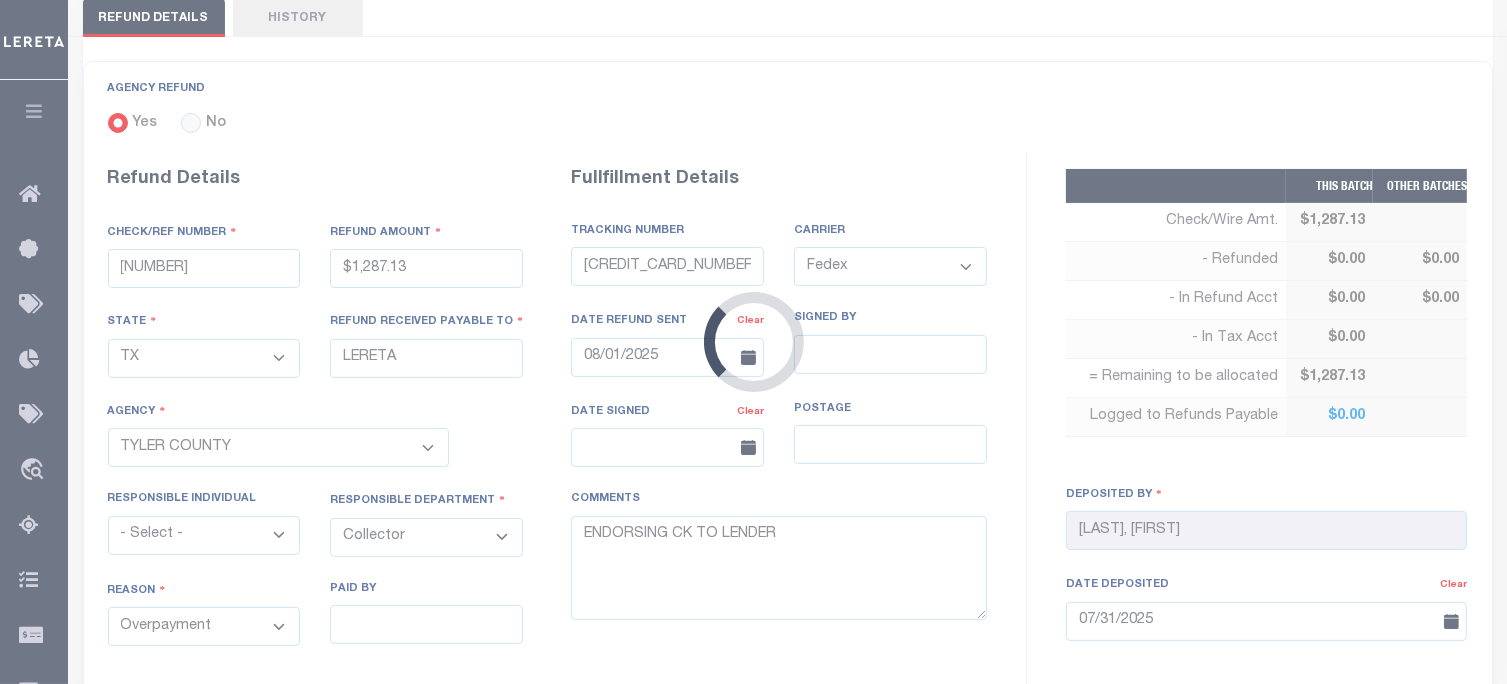 select on "4844180000" 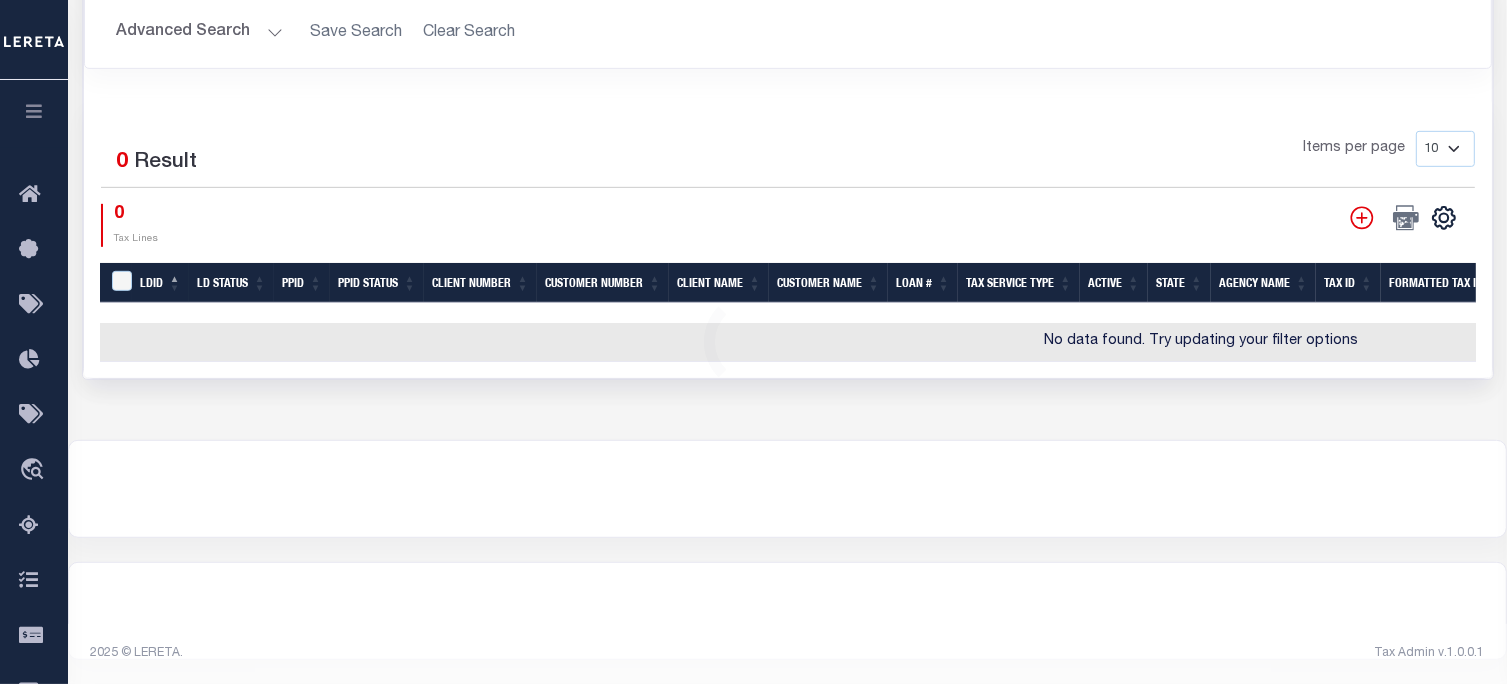 scroll, scrollTop: 0, scrollLeft: 0, axis: both 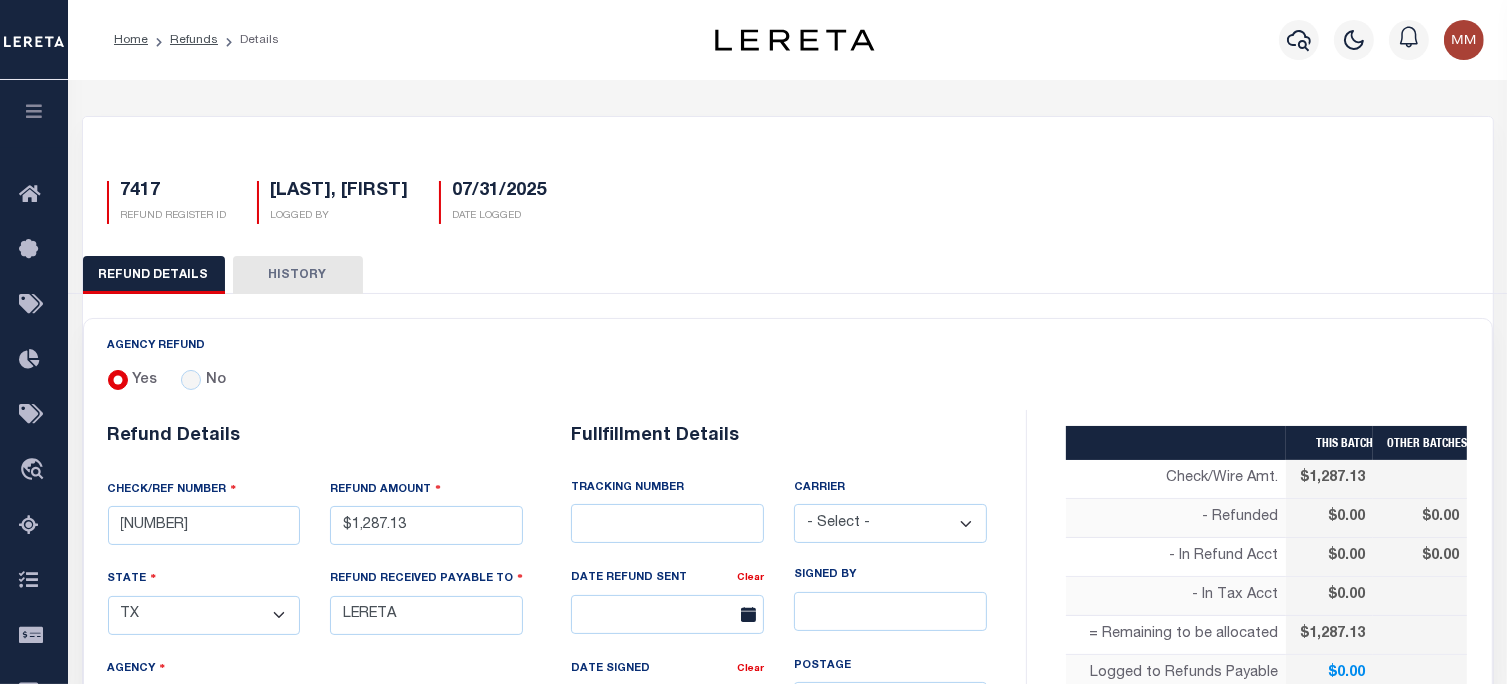 click on "- Select - Fedex USPS" at bounding box center [890, 523] 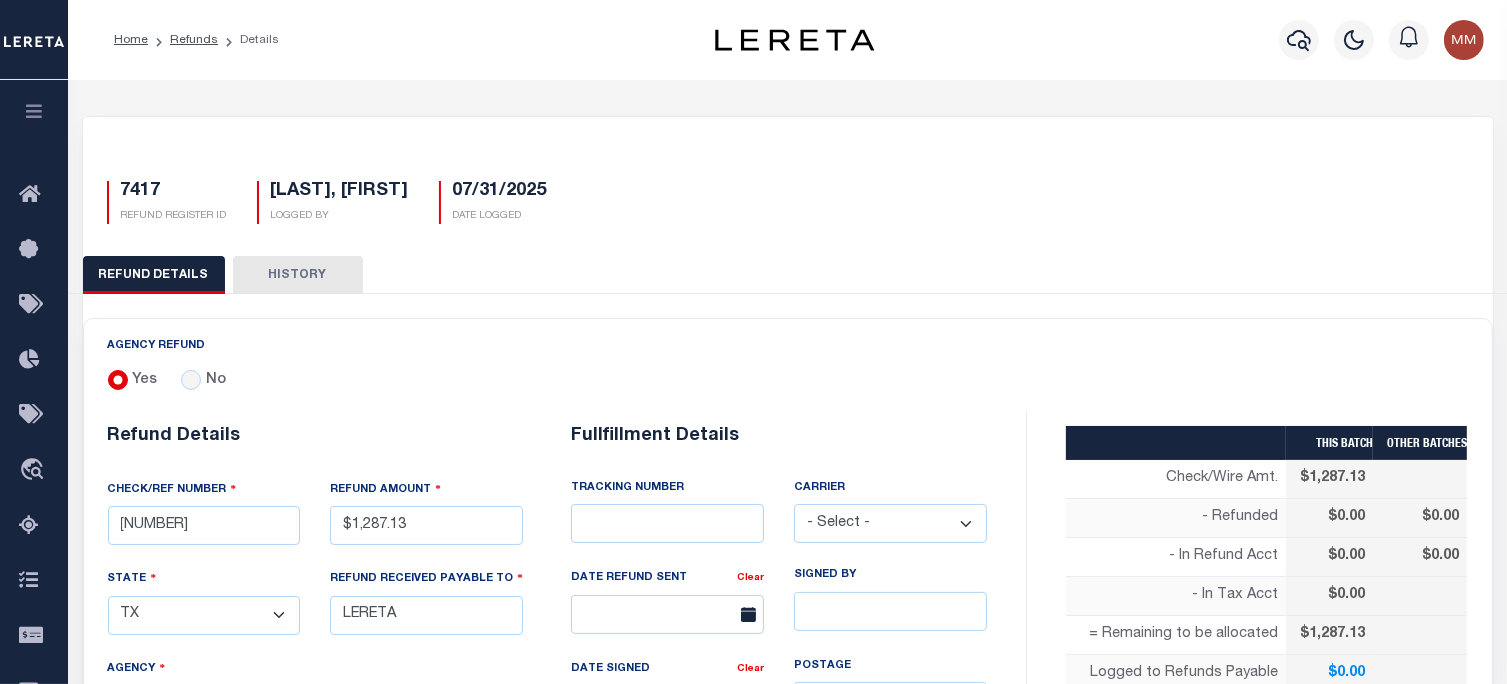 select on "FDX" 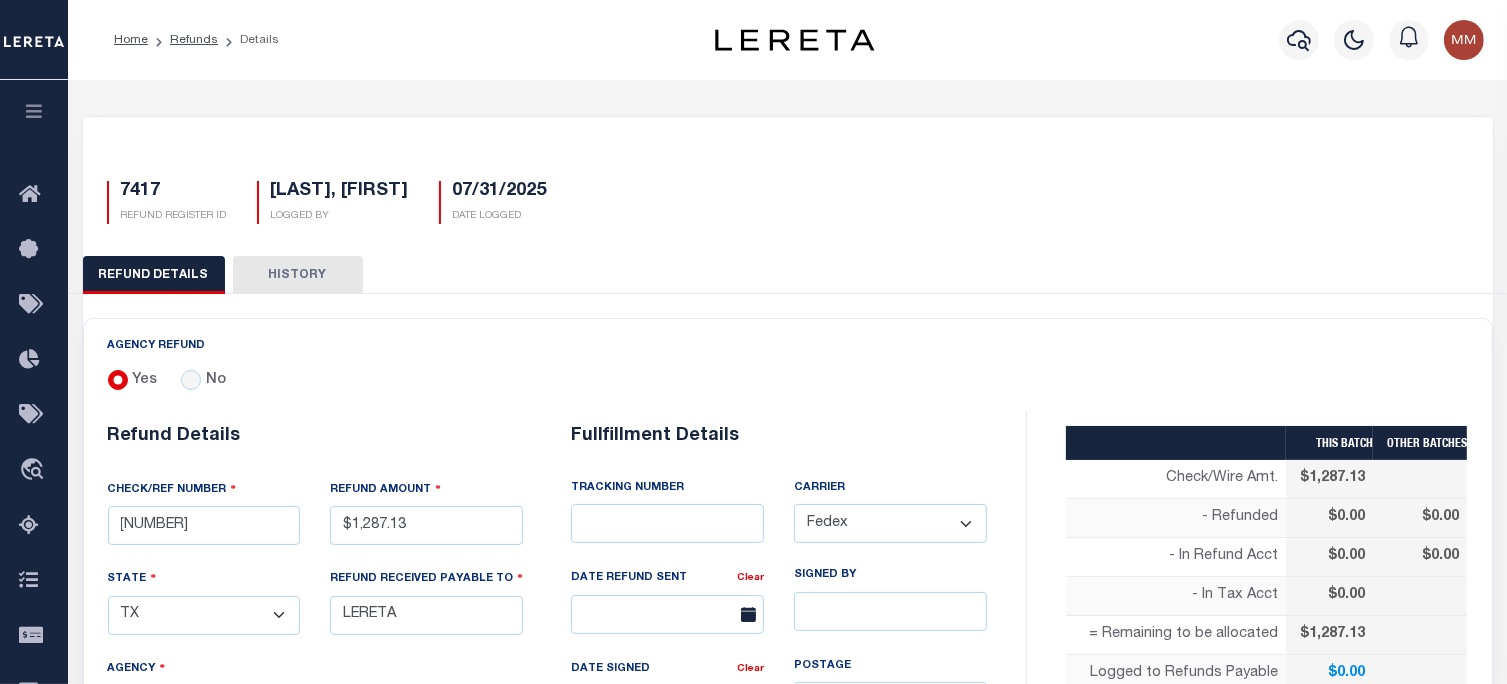 click on "- Select - Fedex USPS" at bounding box center (890, 523) 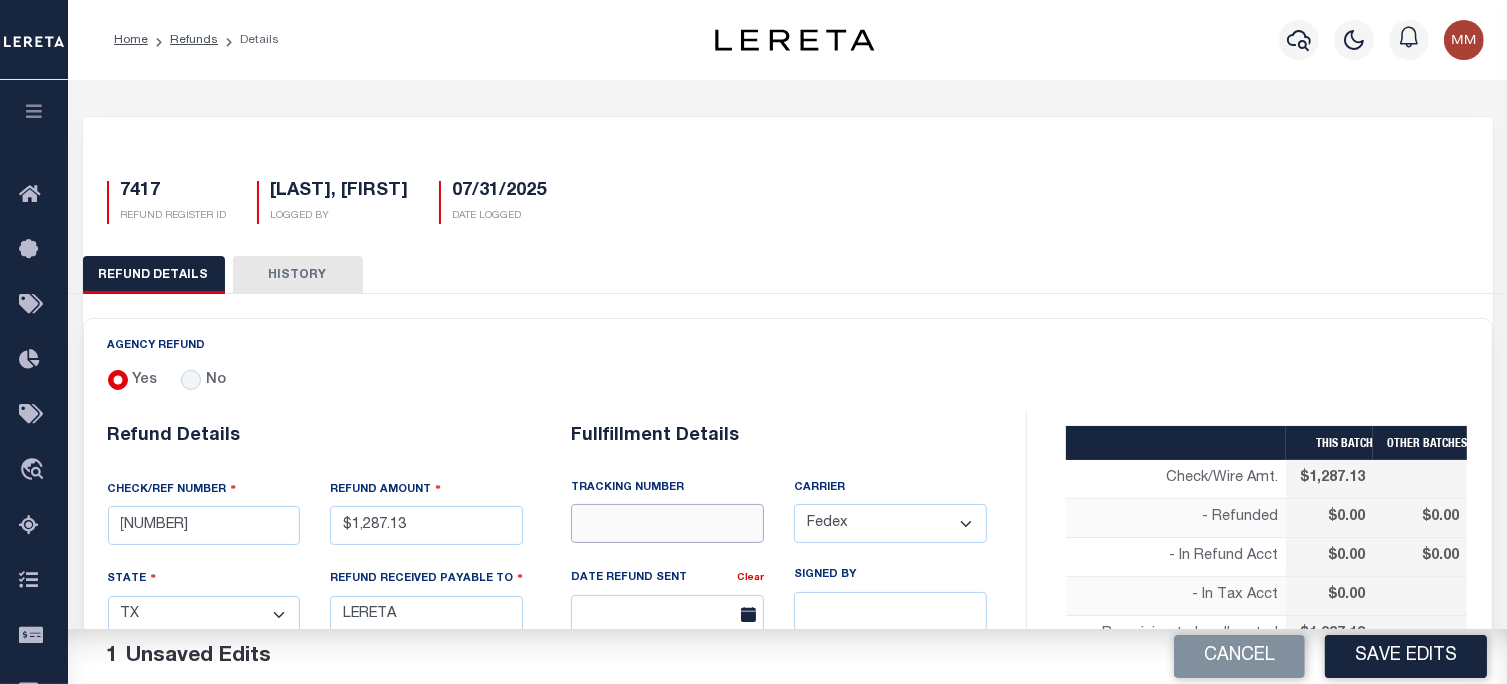 click at bounding box center (667, 523) 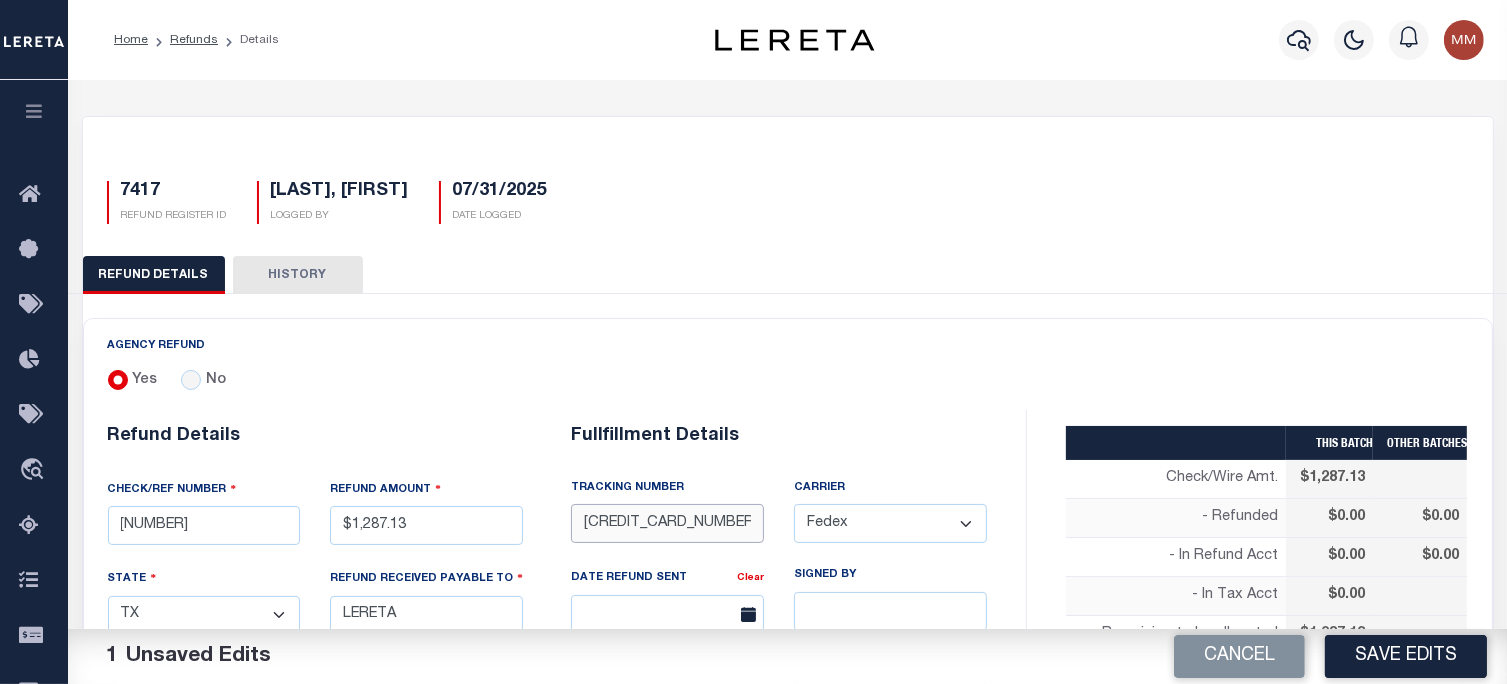 type on "[CREDIT_CARD_NUMBER]" 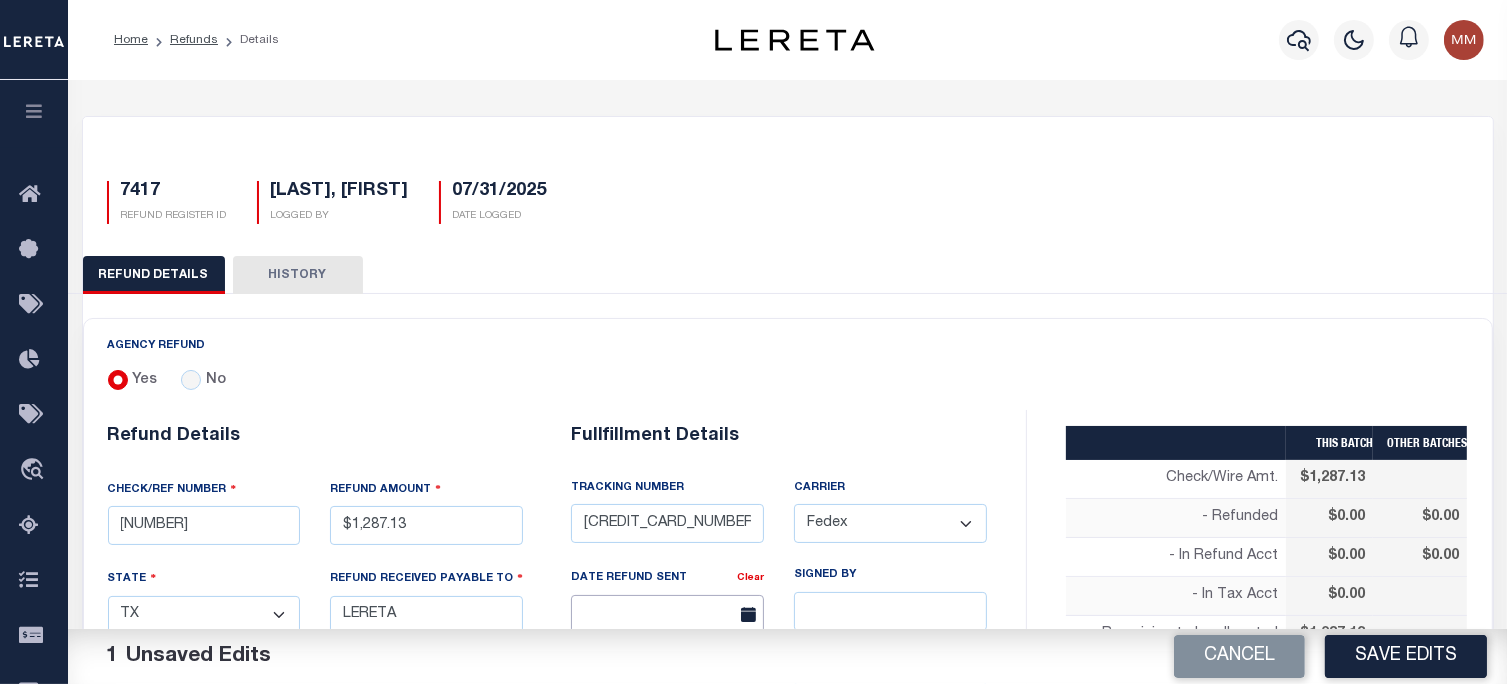 click at bounding box center [667, 614] 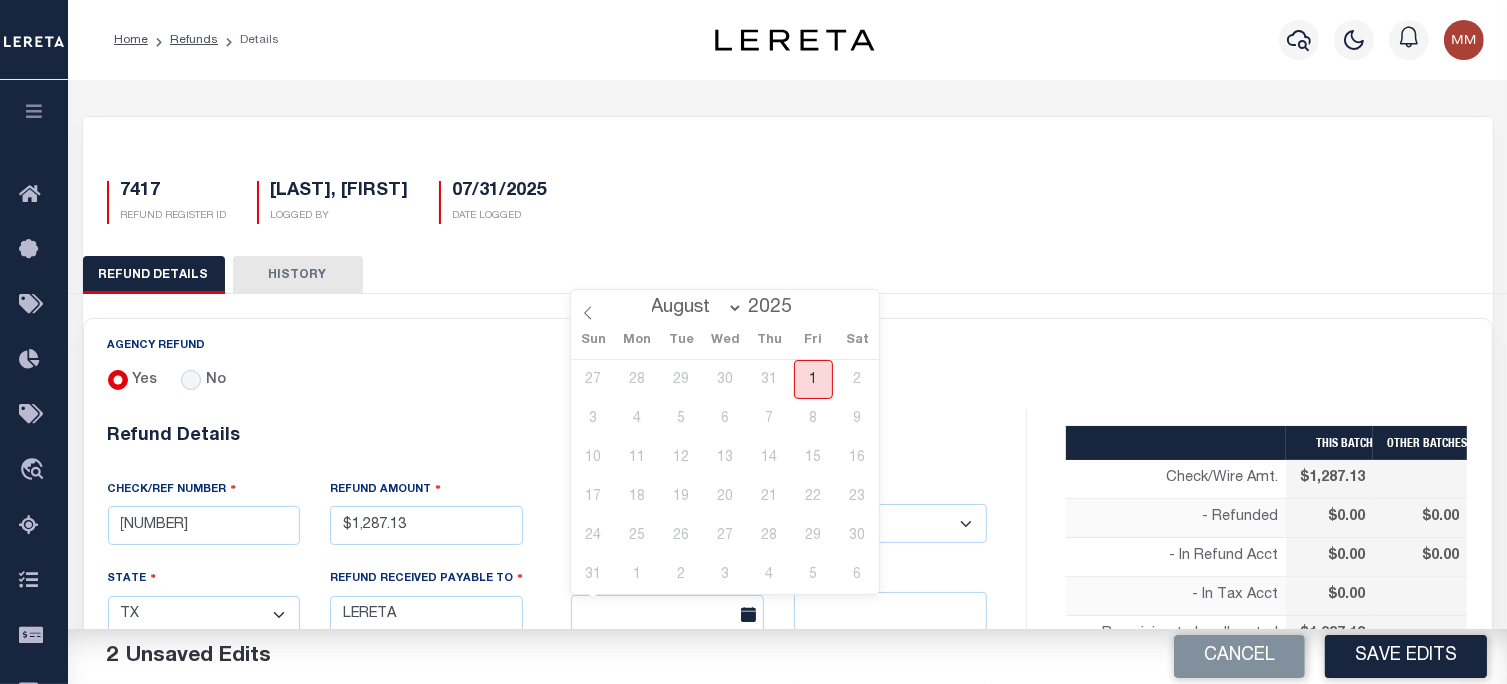 click on "1" at bounding box center (813, 379) 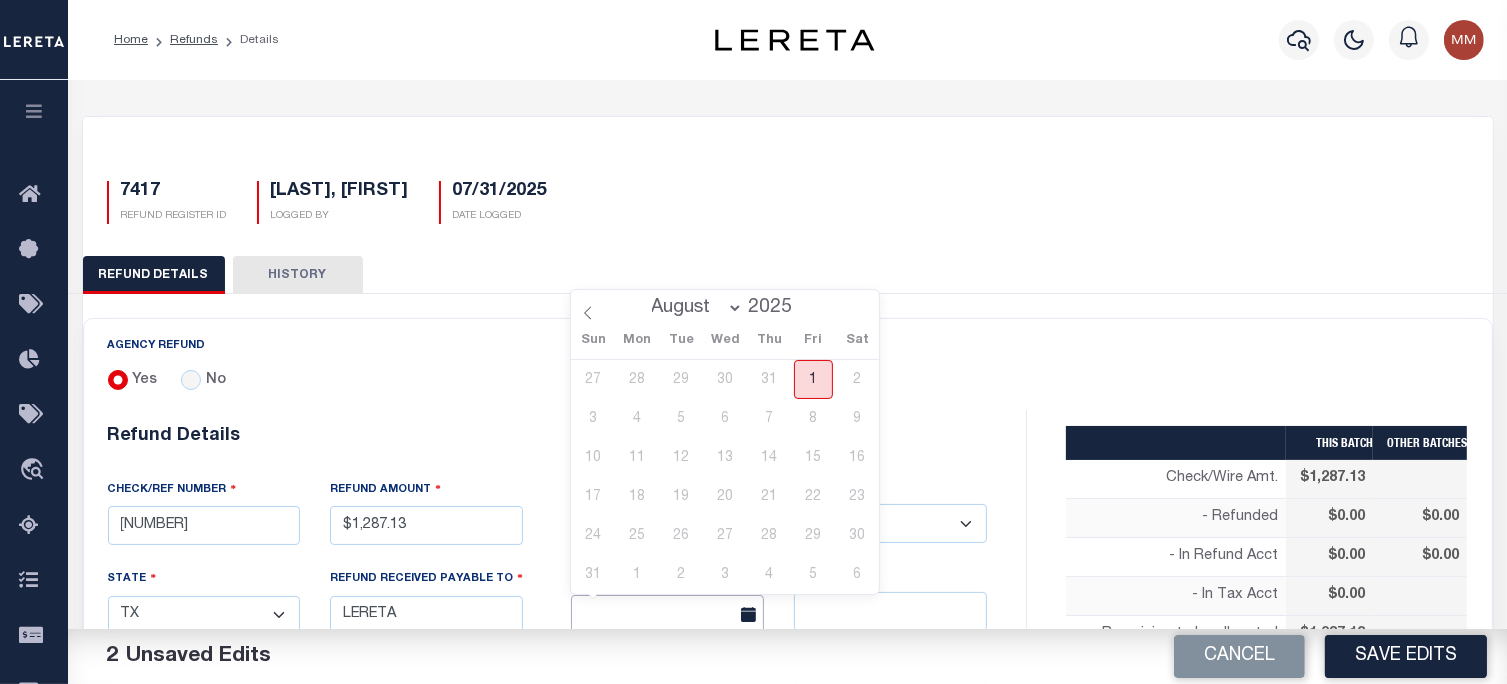 type on "08/01/2025" 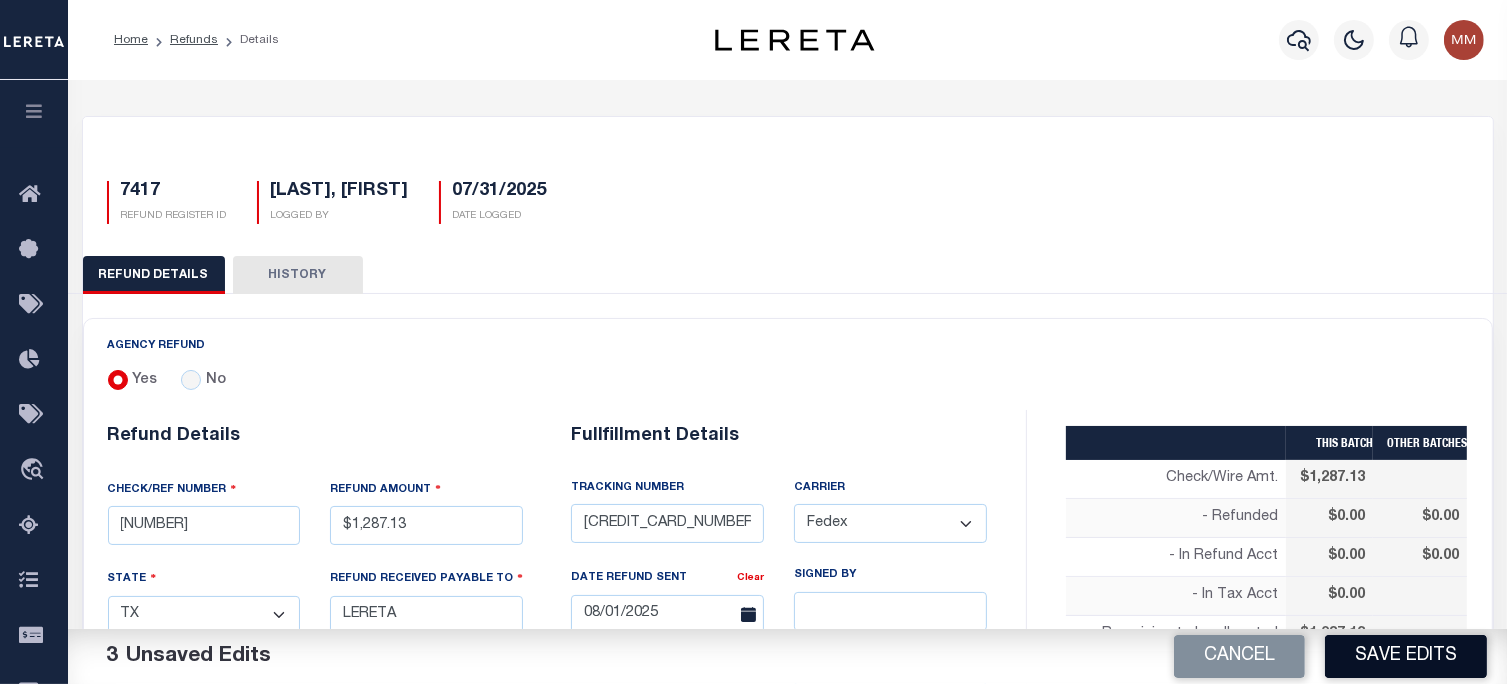 click on "Save Edits" at bounding box center [1406, 656] 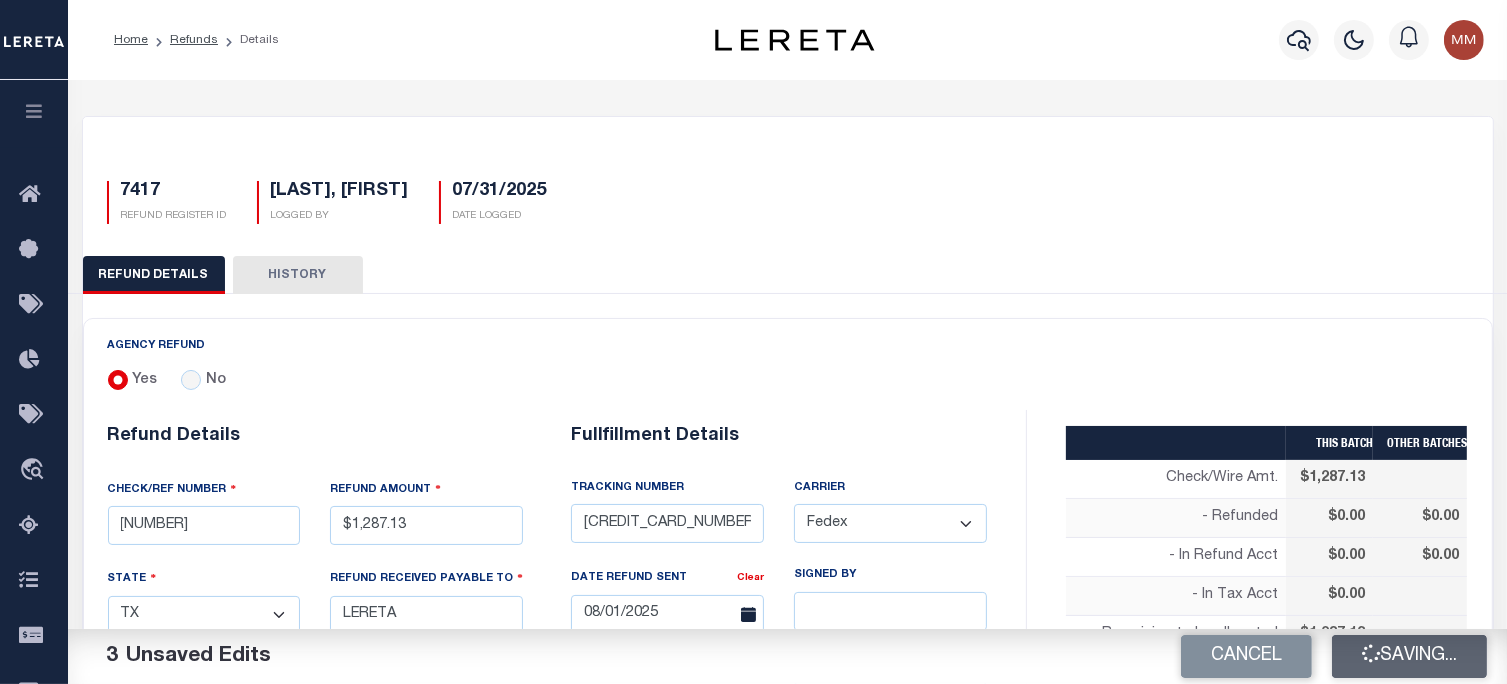 type on "$1,287.13" 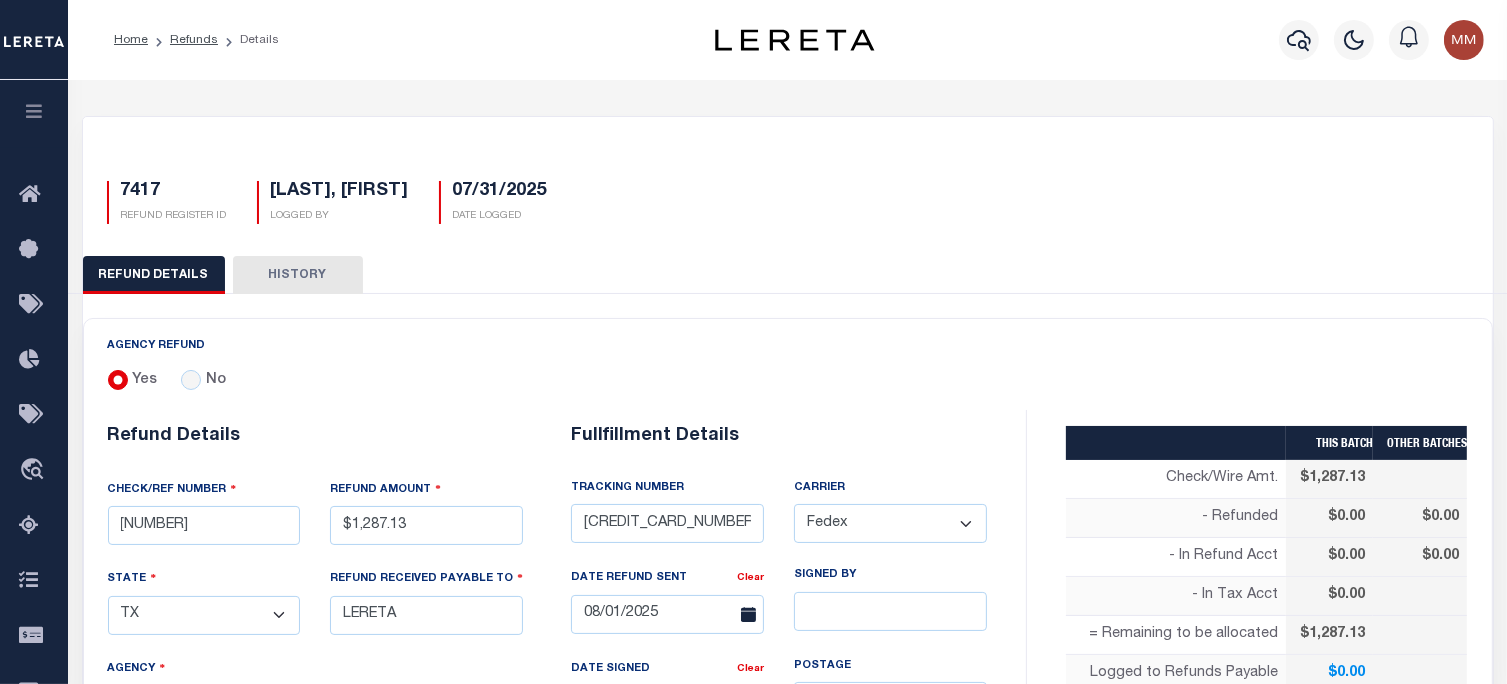 type on "37027" 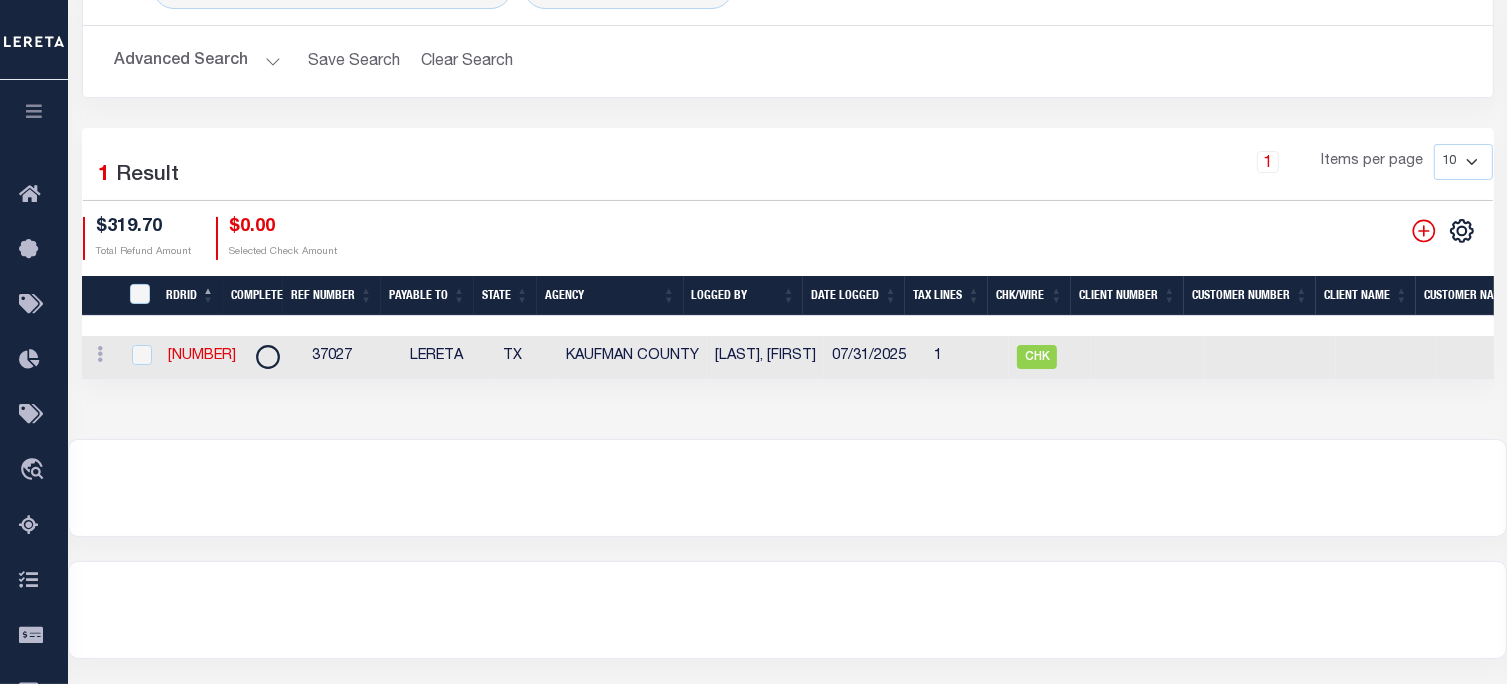scroll, scrollTop: 257, scrollLeft: 0, axis: vertical 